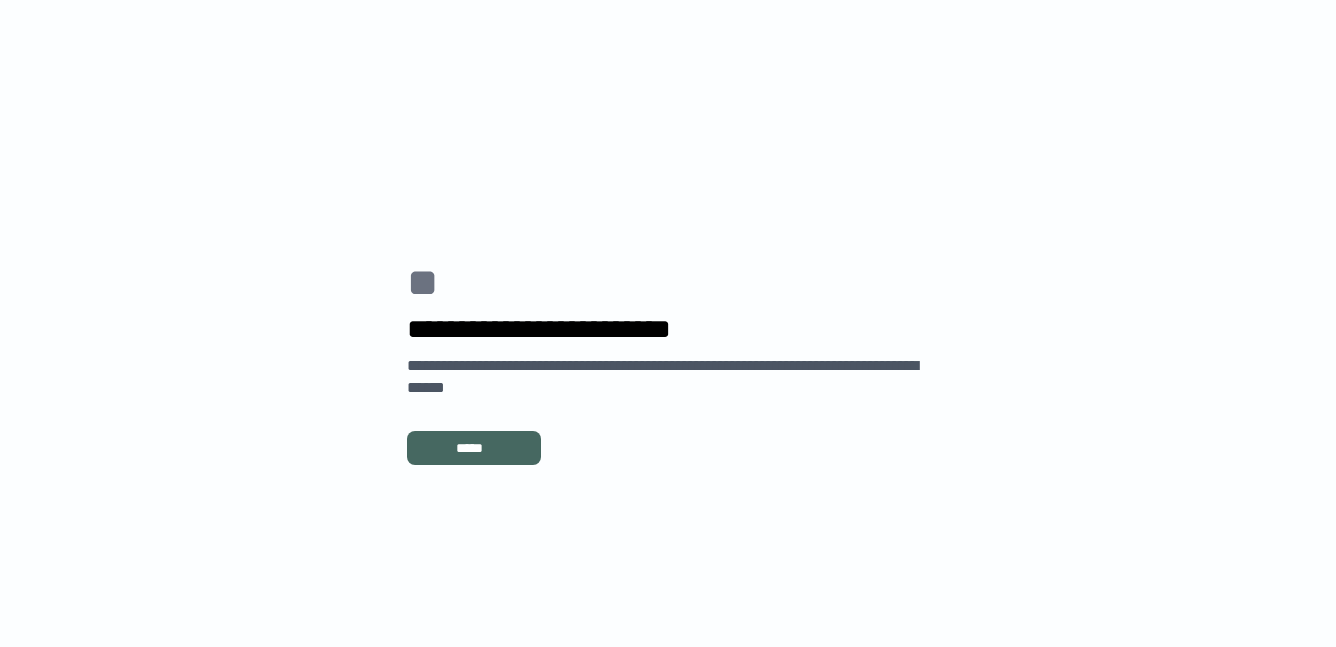 scroll, scrollTop: 0, scrollLeft: 0, axis: both 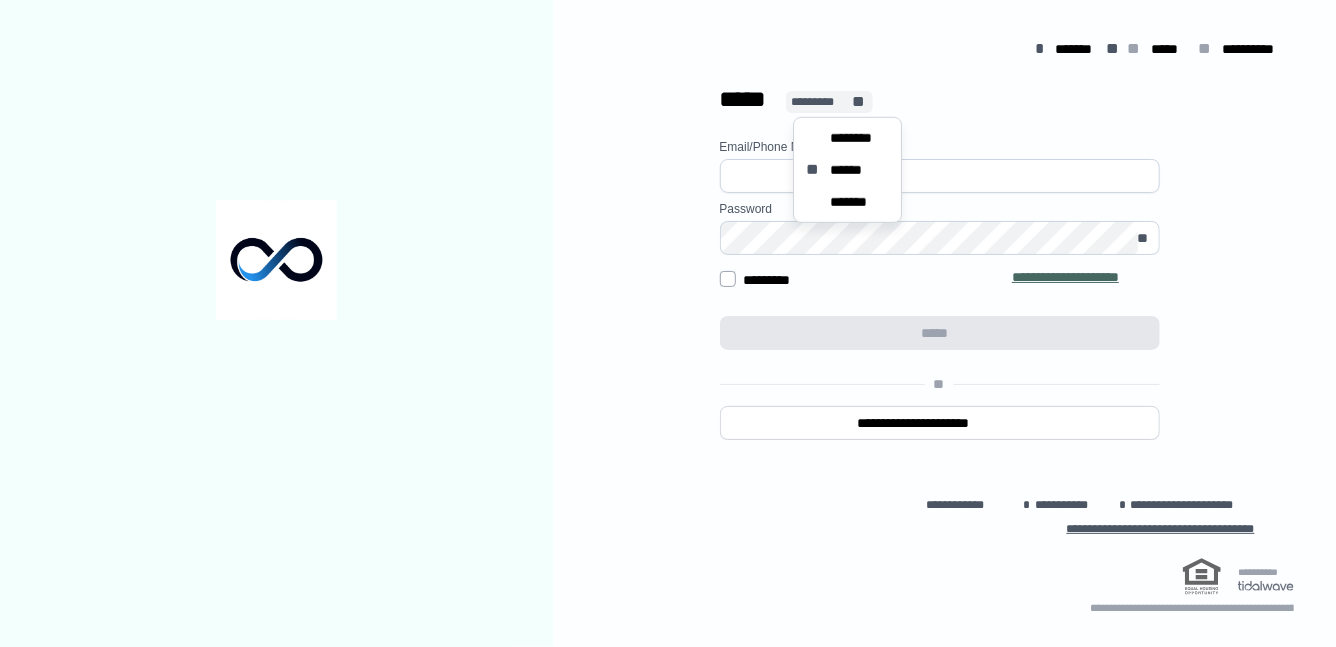 click on "*********" at bounding box center (820, 102) 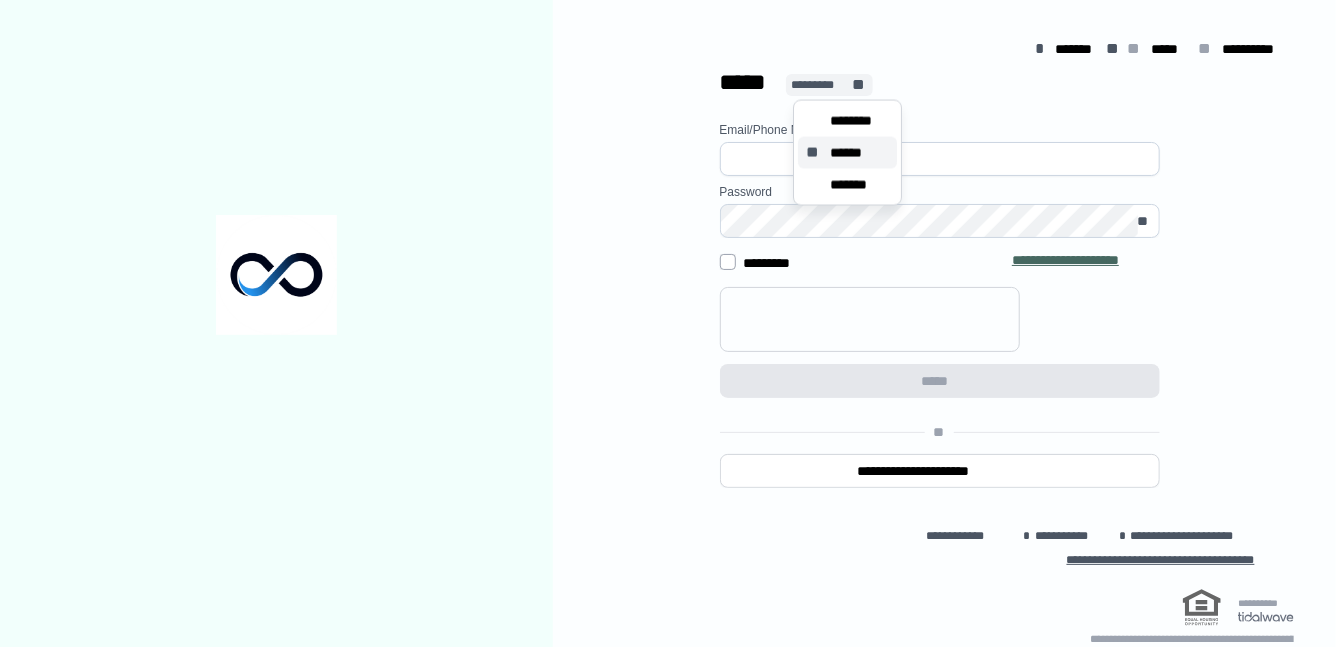 click on "******" at bounding box center (852, 153) 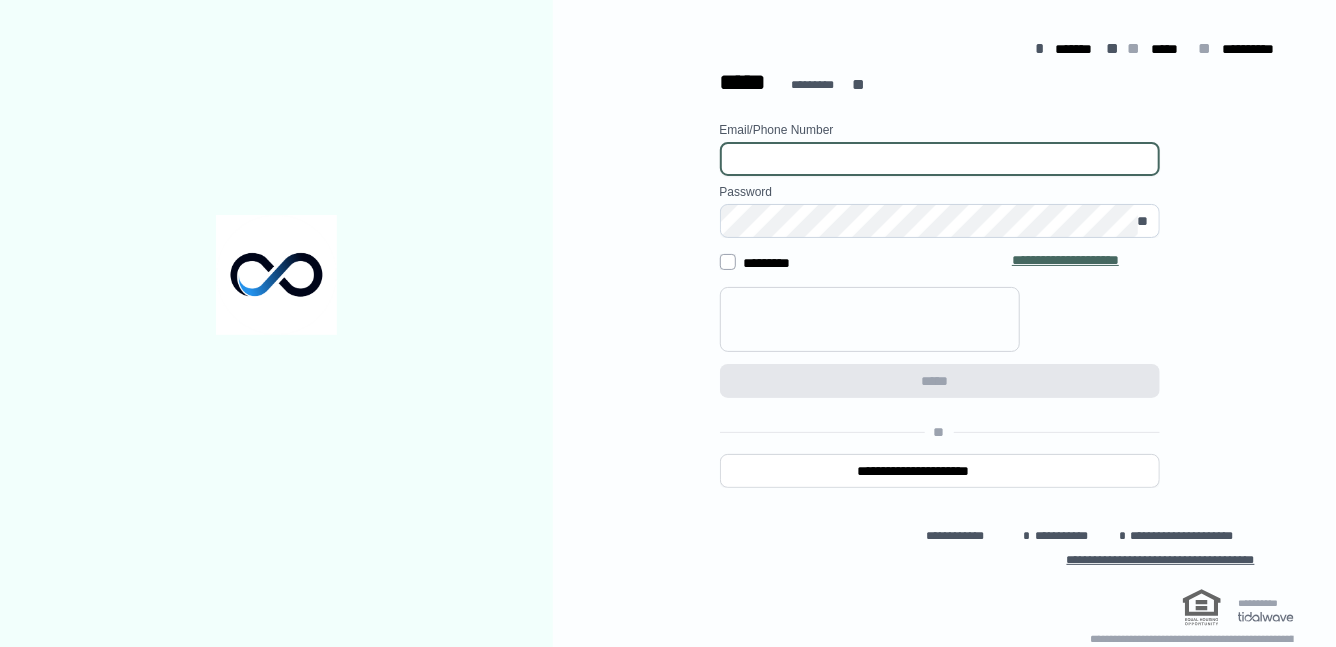 click at bounding box center (940, 159) 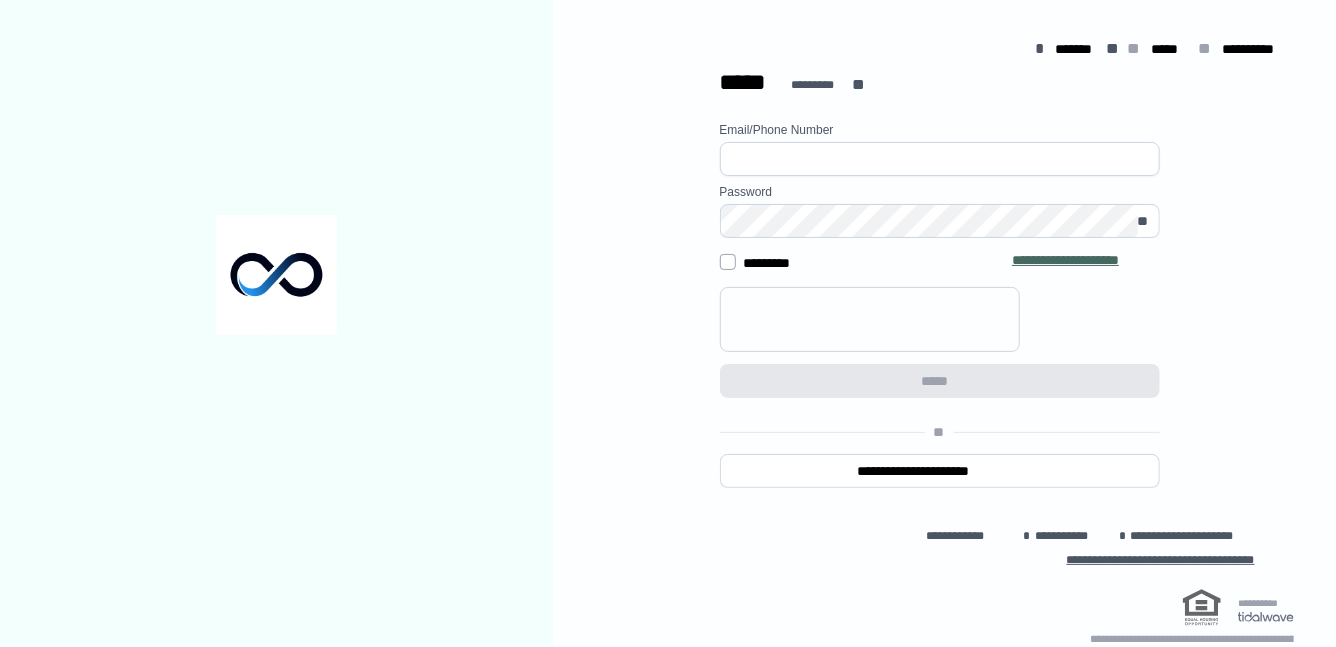 click at bounding box center (940, 159) 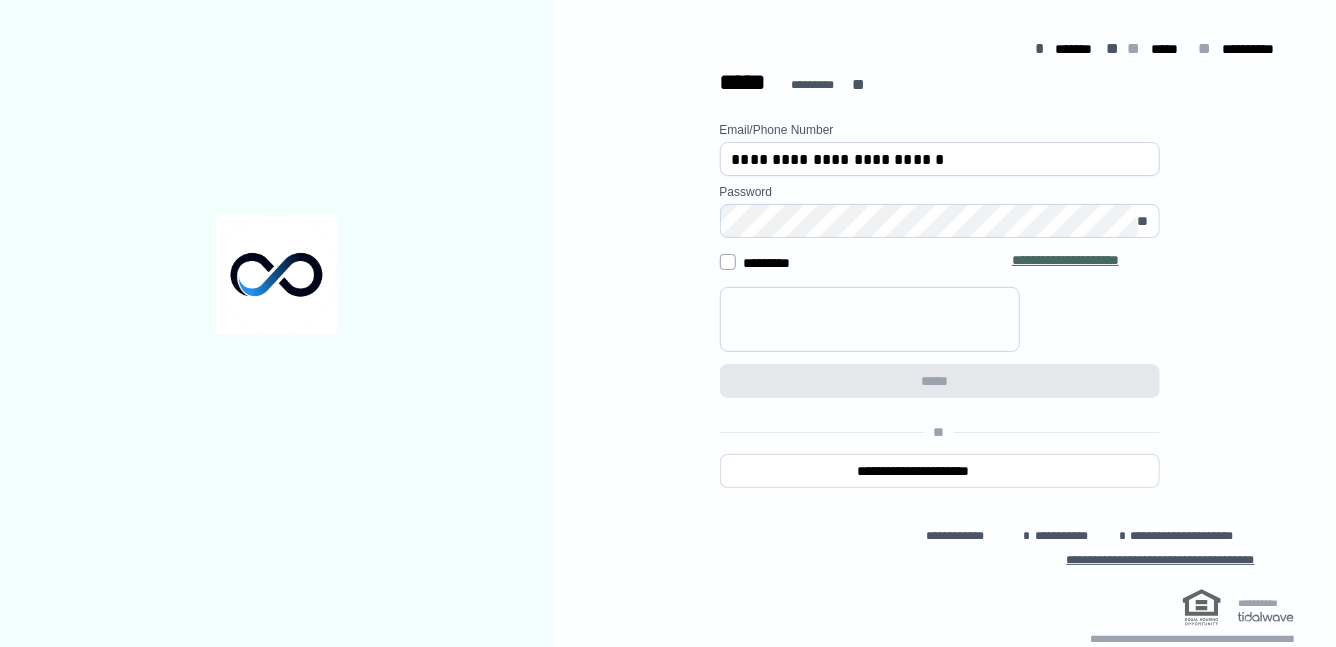 click at bounding box center (276, 275) 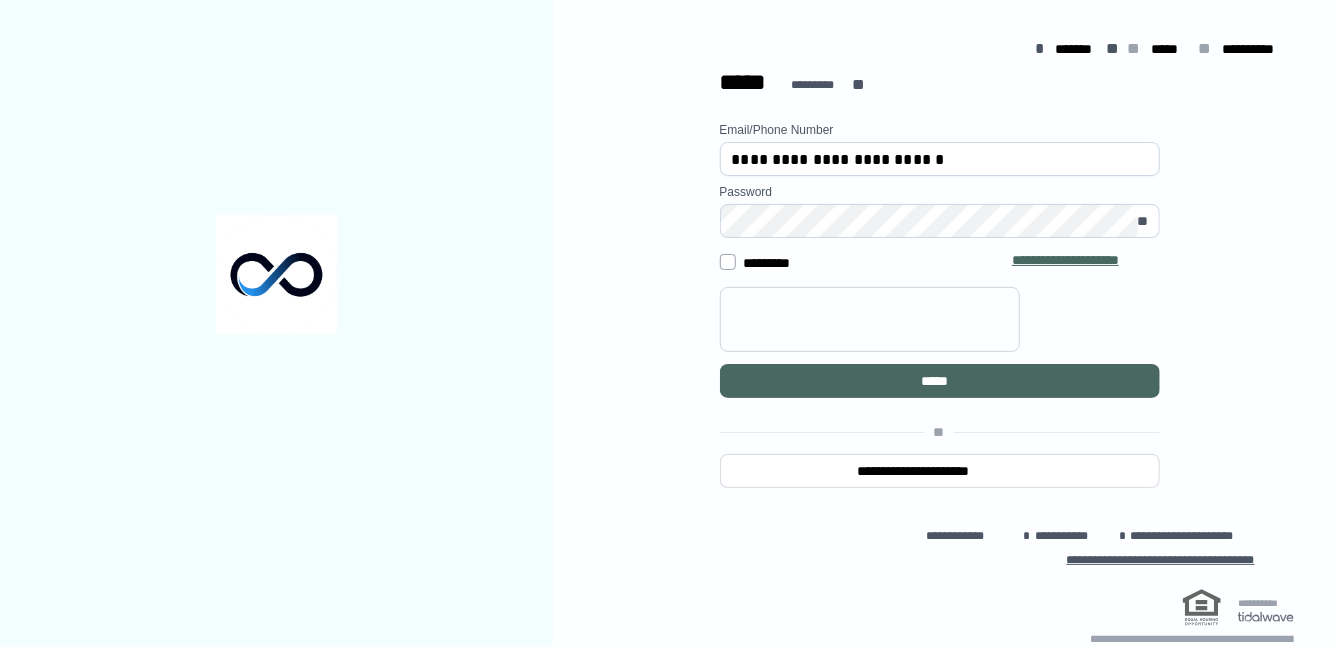 click on "*****" at bounding box center (940, 381) 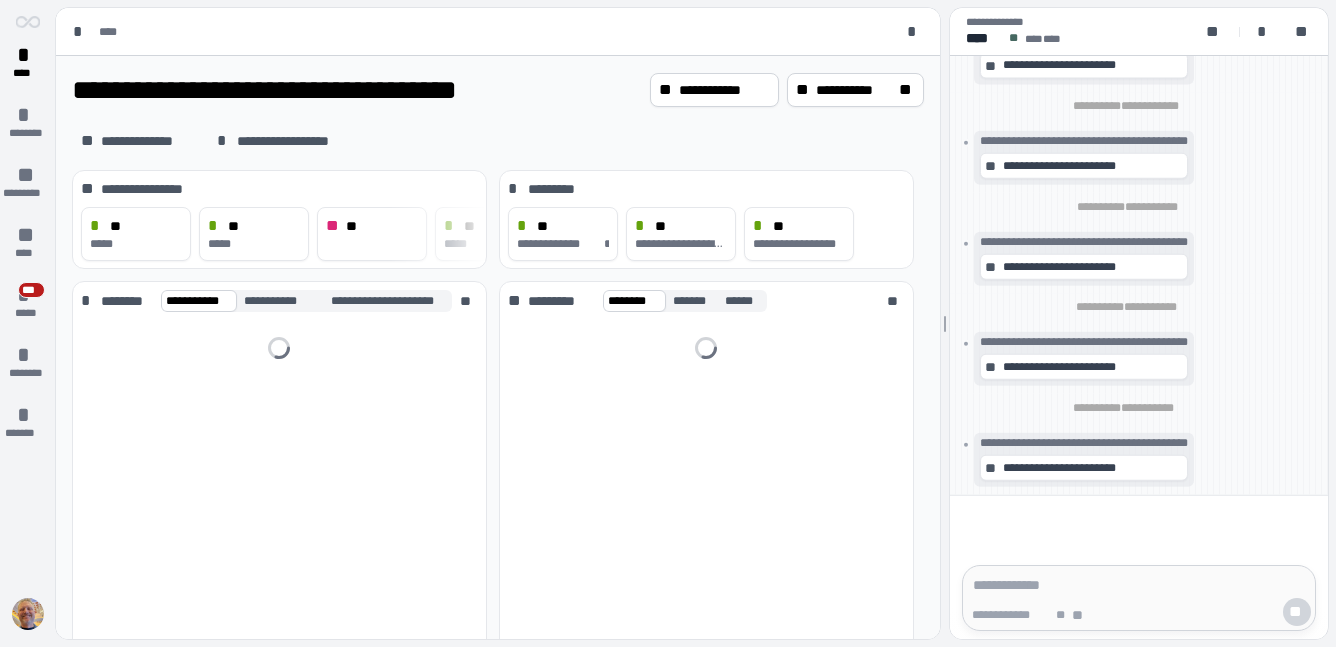scroll, scrollTop: 0, scrollLeft: 0, axis: both 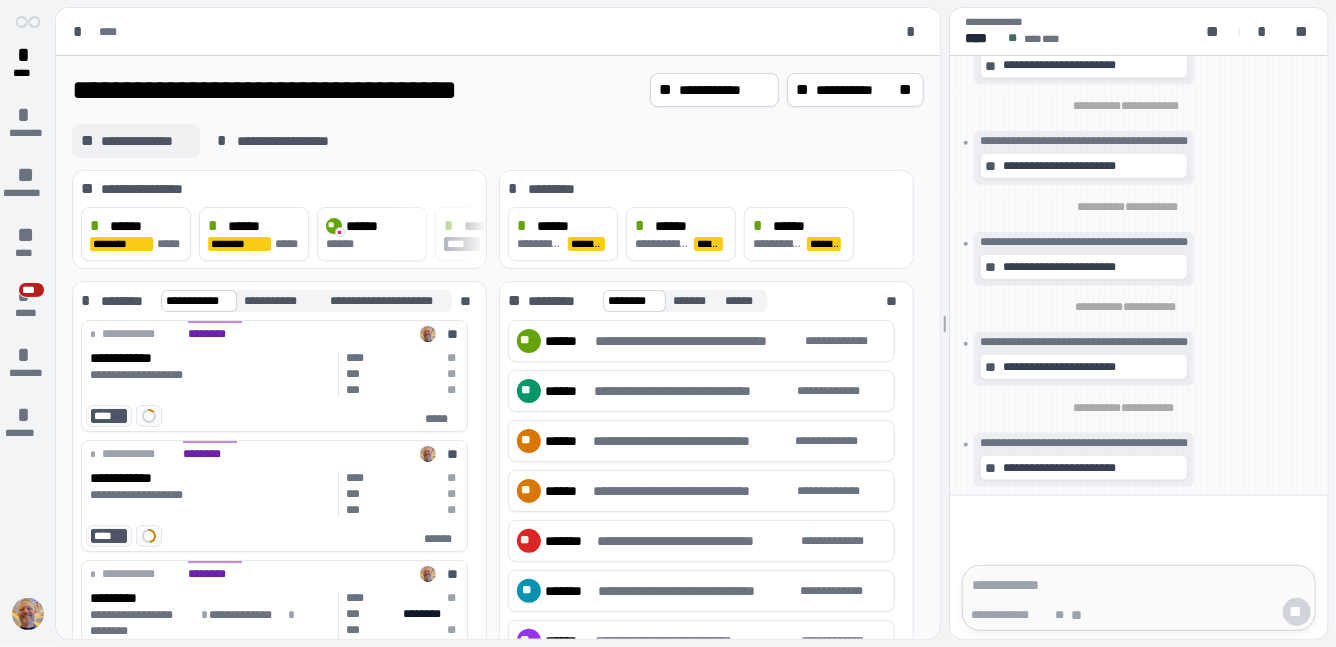 click on "**********" at bounding box center [146, 141] 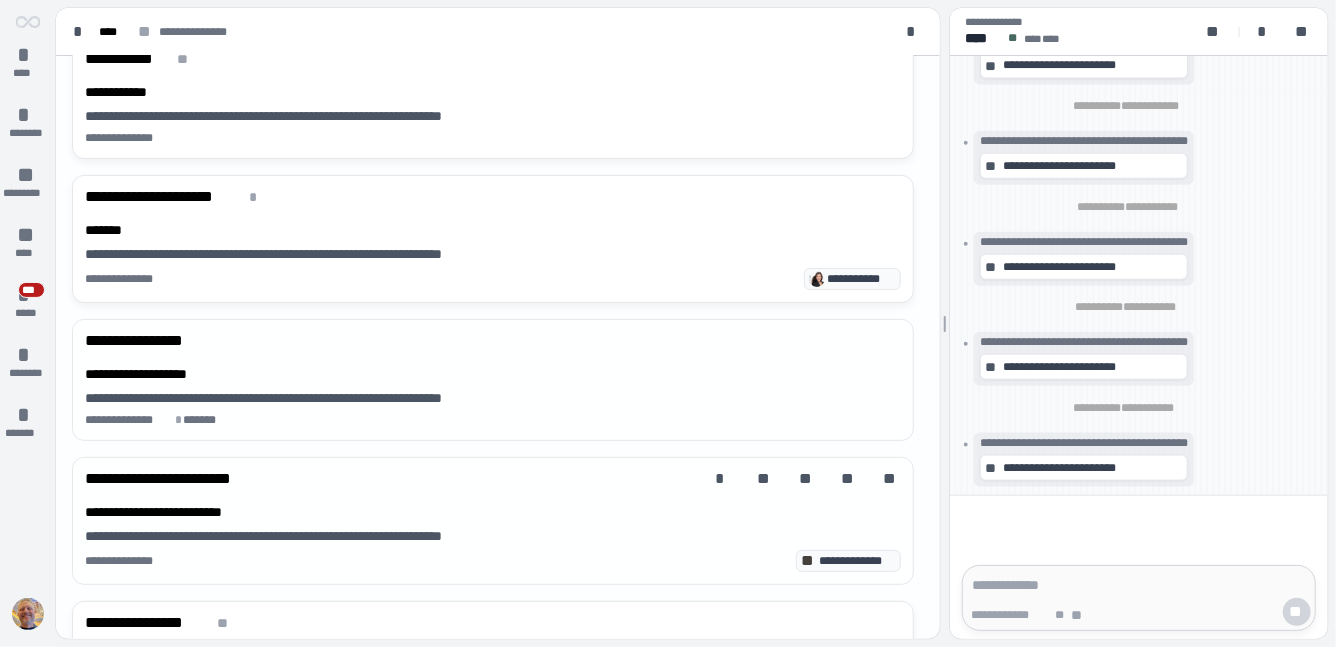 scroll, scrollTop: 134, scrollLeft: 0, axis: vertical 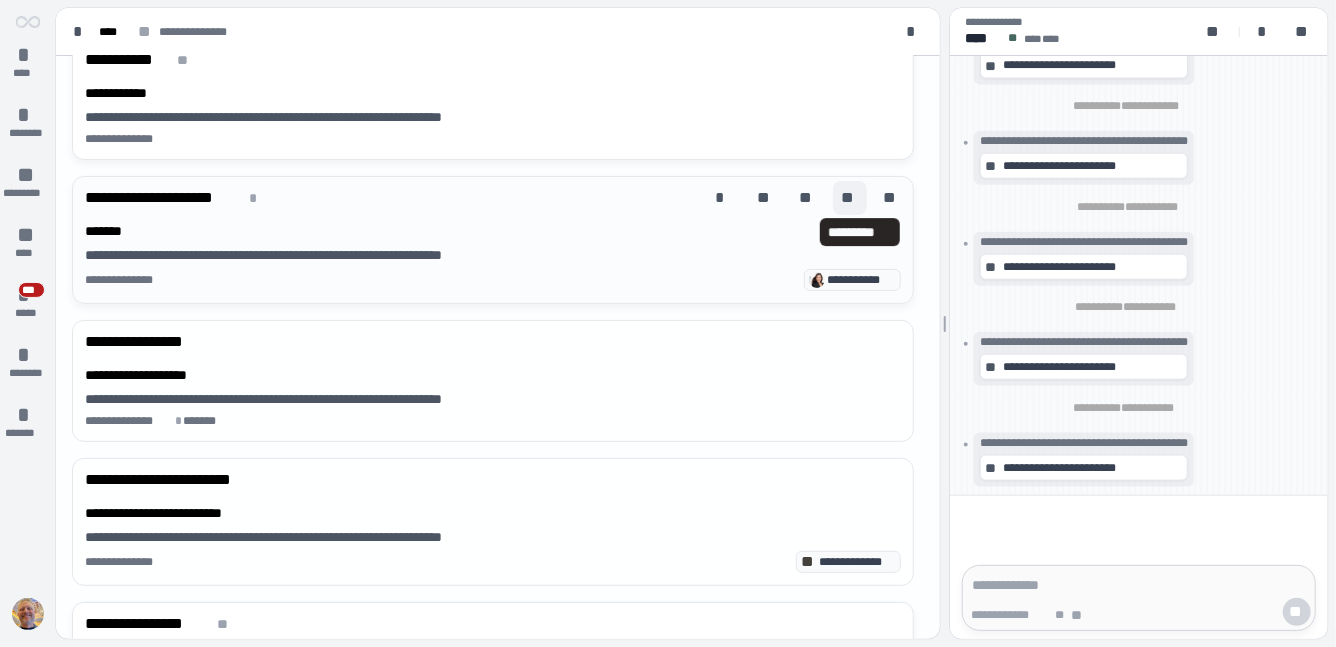 click on "**" at bounding box center [850, 198] 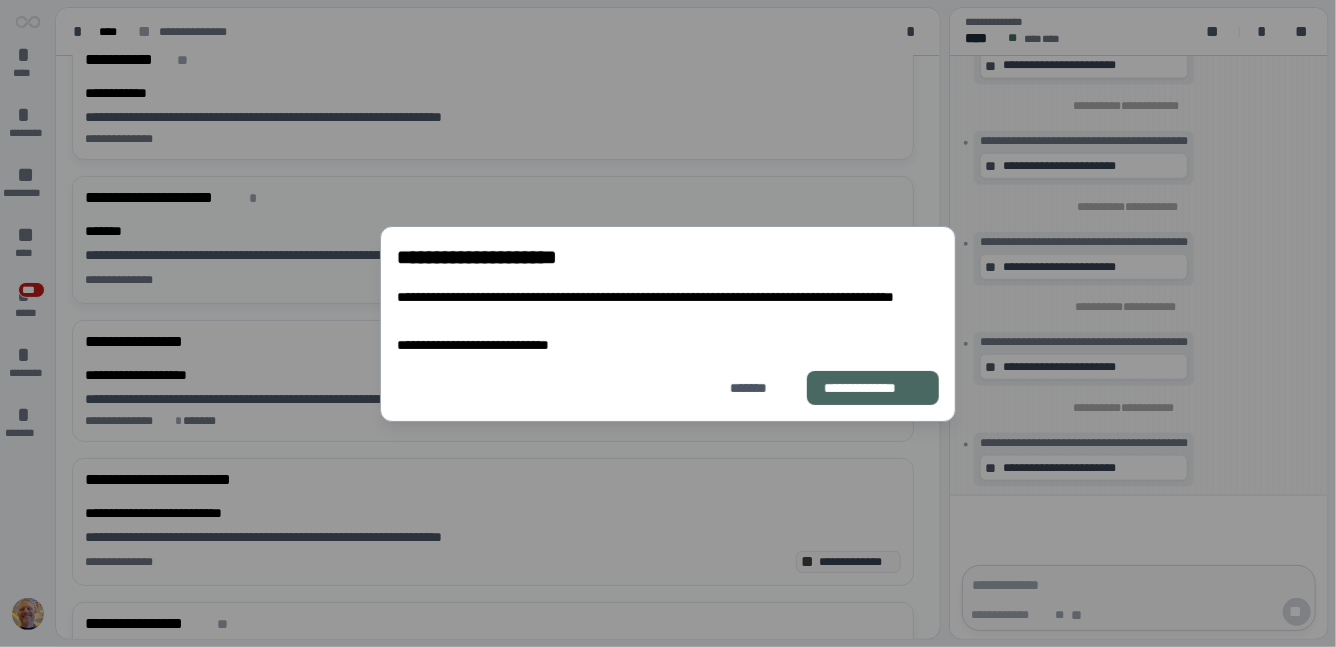 click on "**********" at bounding box center [873, 387] 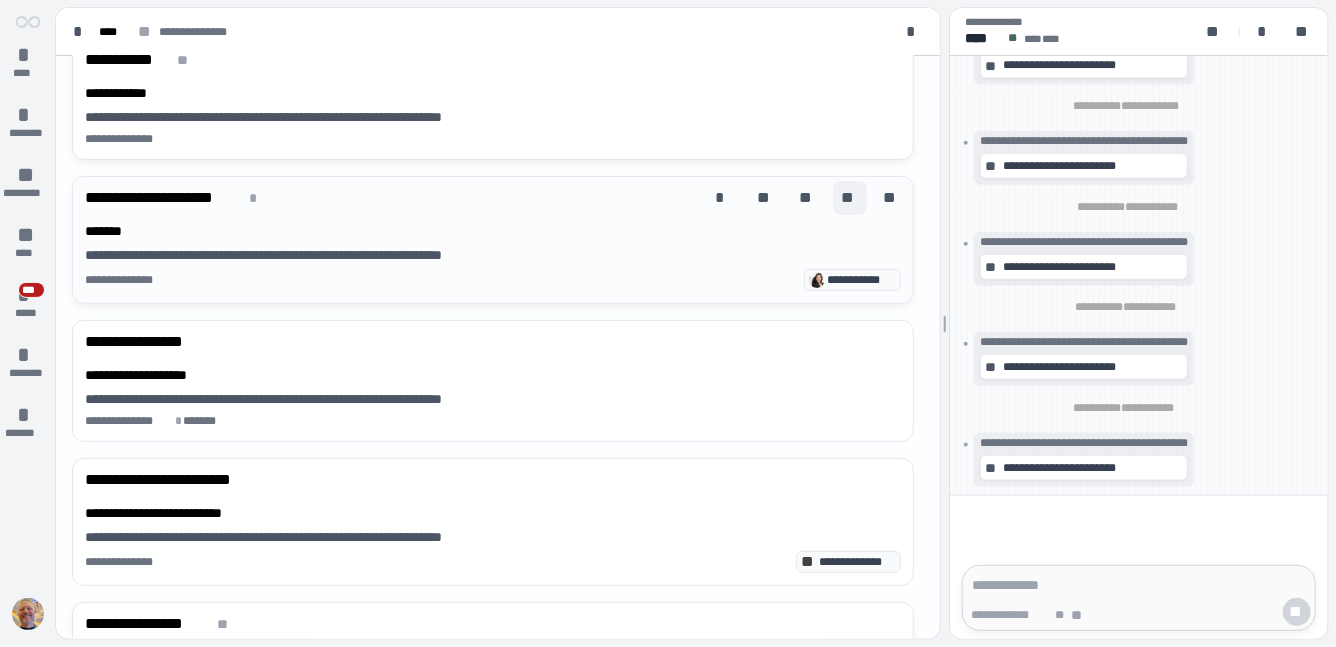 click on "**" at bounding box center [850, 198] 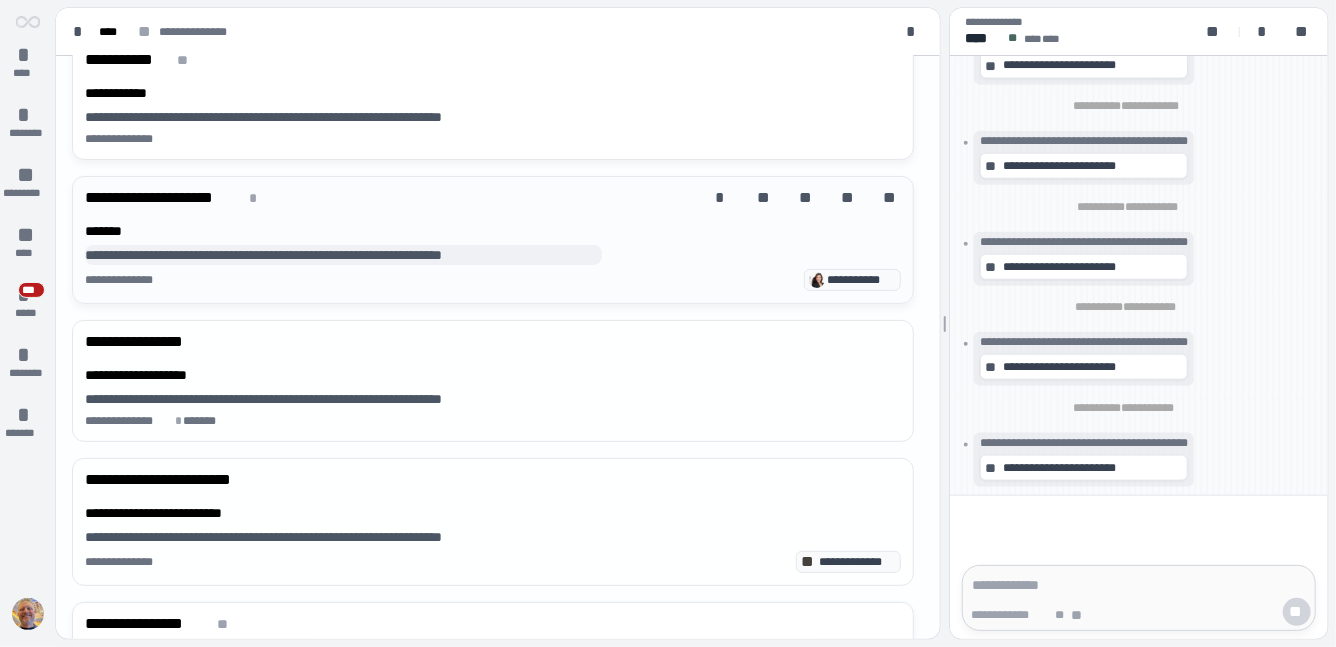 scroll, scrollTop: 0, scrollLeft: 0, axis: both 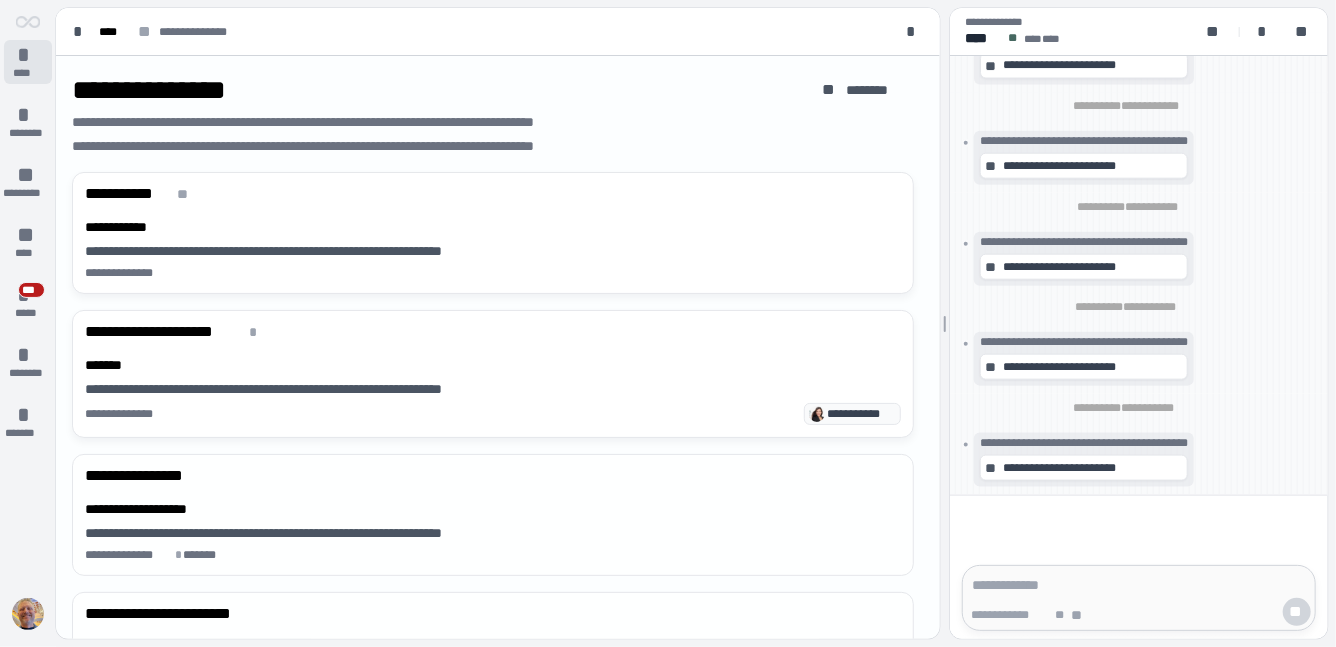 click on "*" at bounding box center (28, 55) 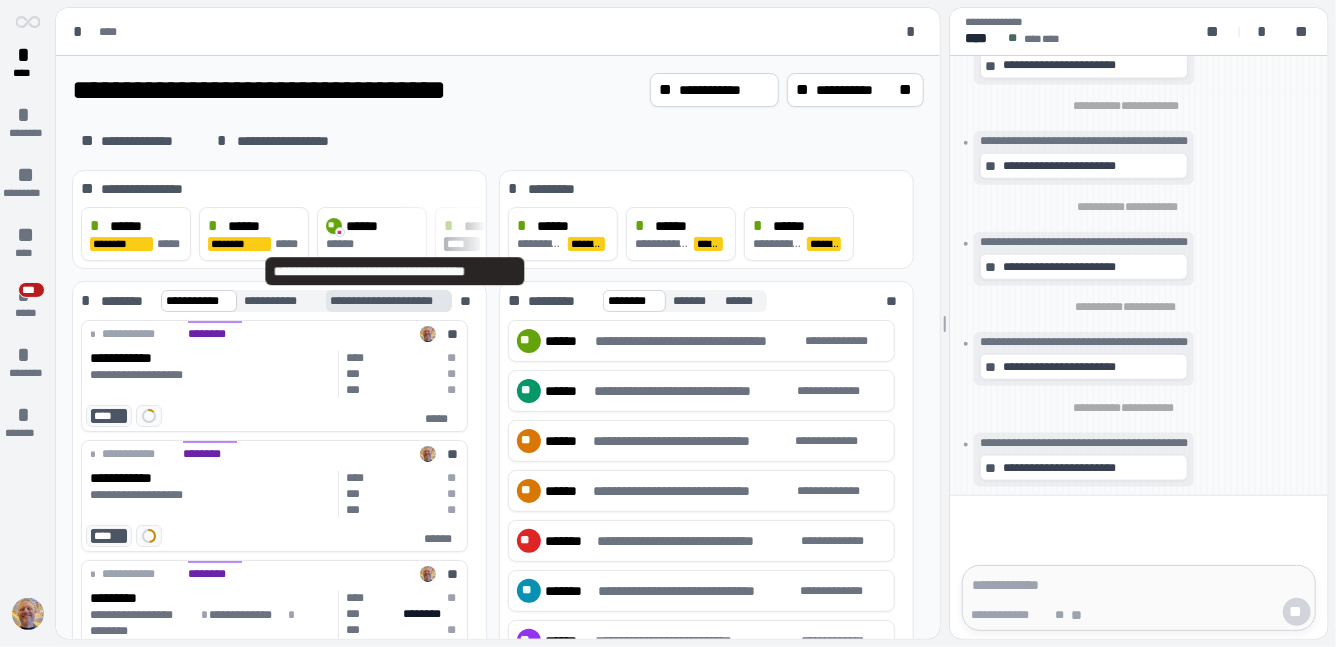 click on "**********" at bounding box center [396, 301] 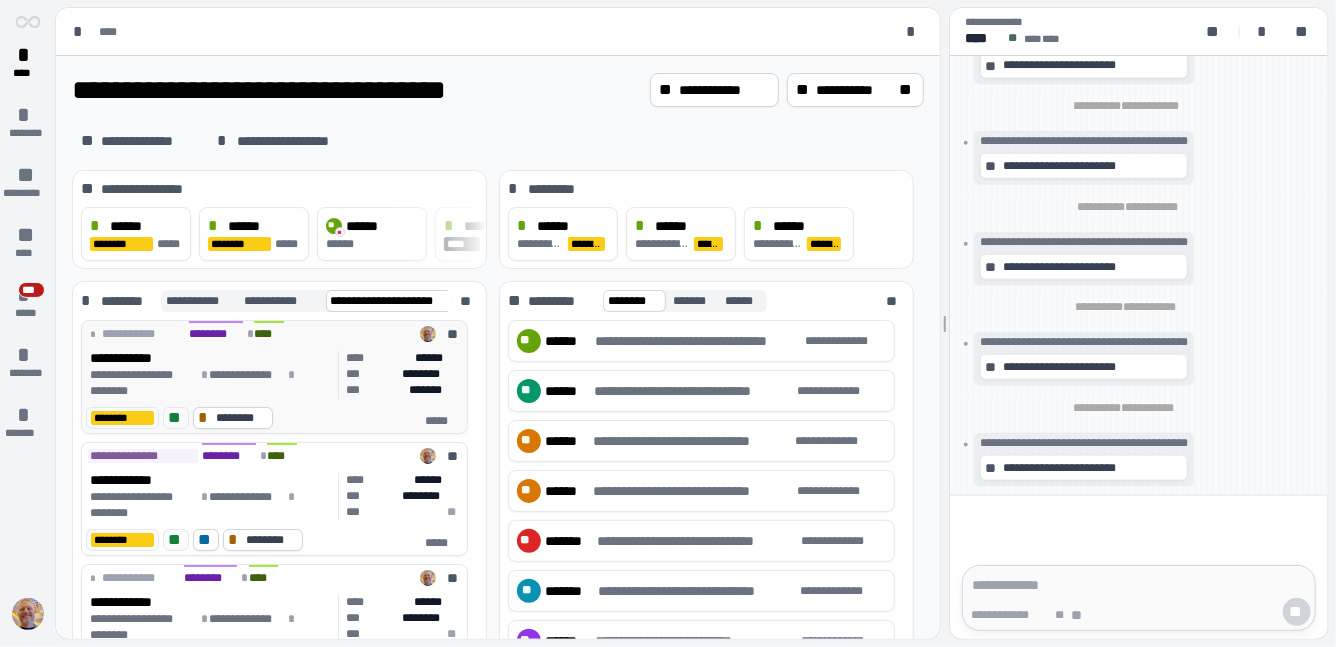 click on "**********" at bounding box center [210, 383] 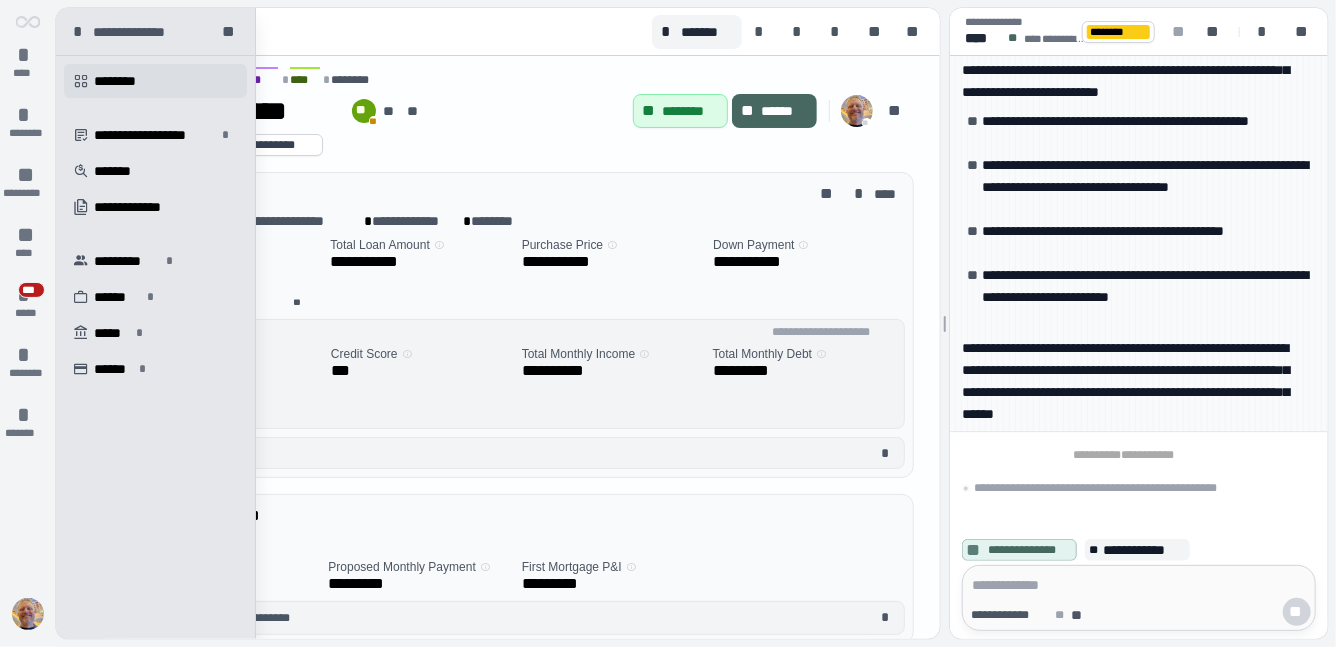 click on "" at bounding box center [81, 81] 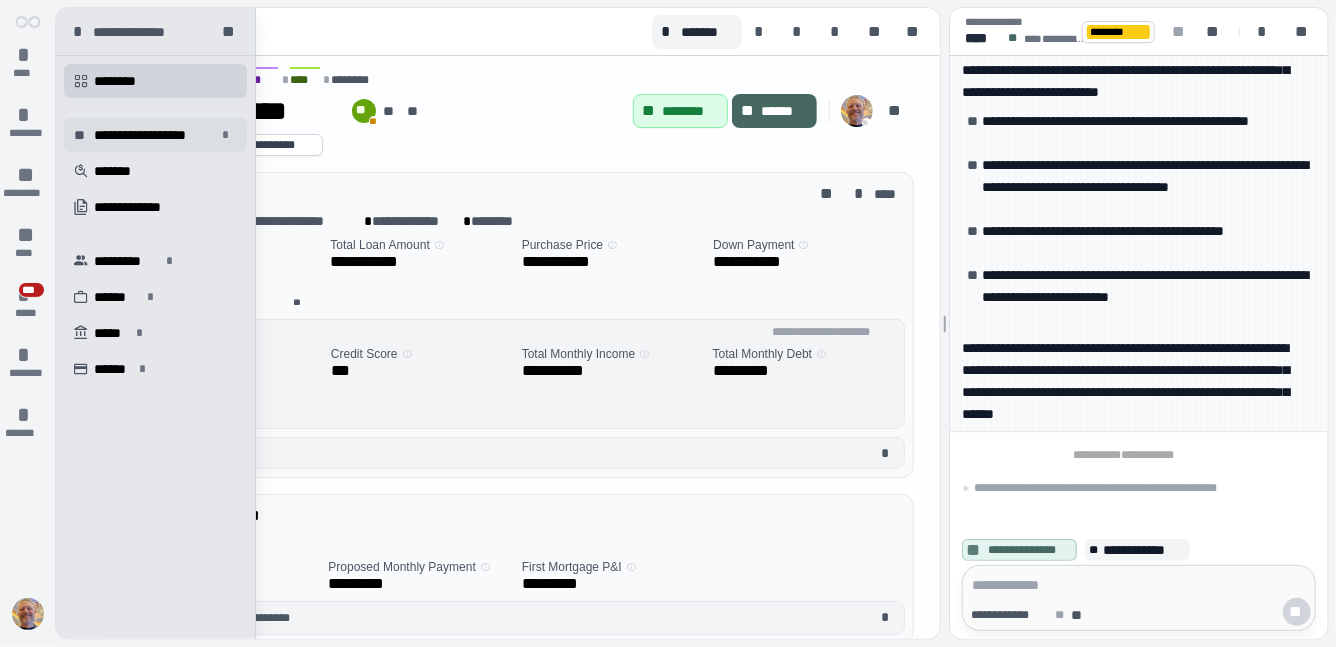 click on "**********" at bounding box center [155, 135] 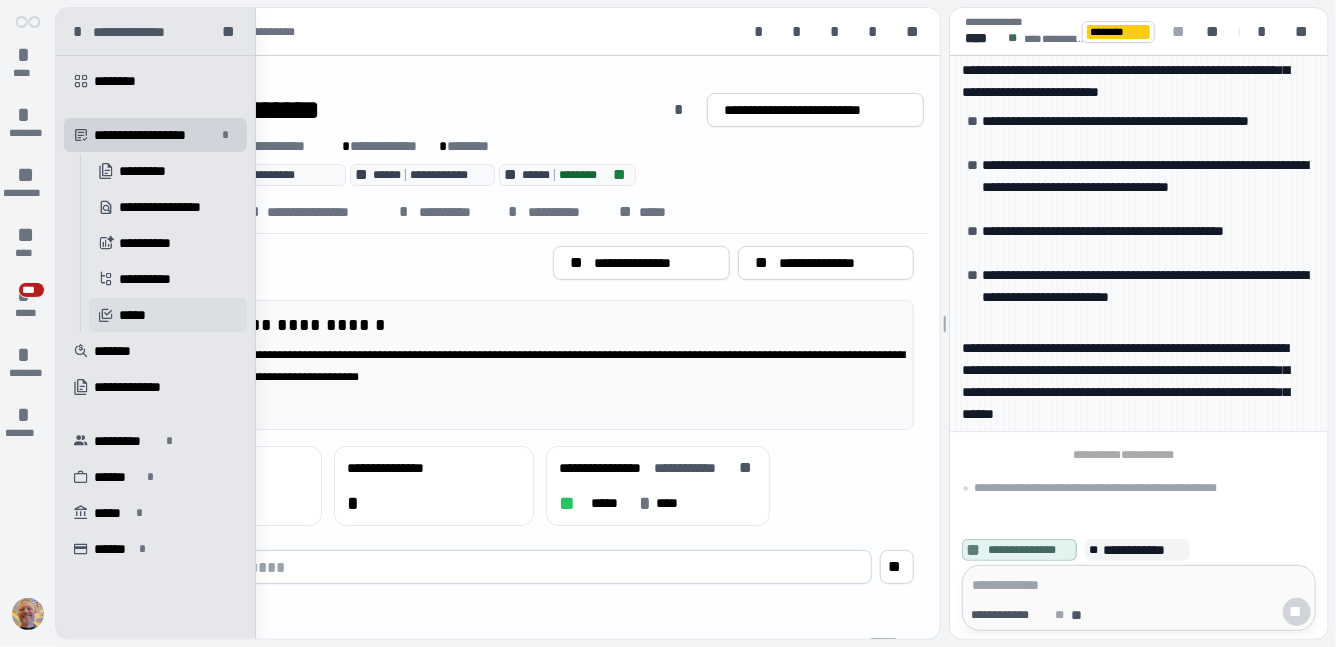 click on "*****" at bounding box center (137, 315) 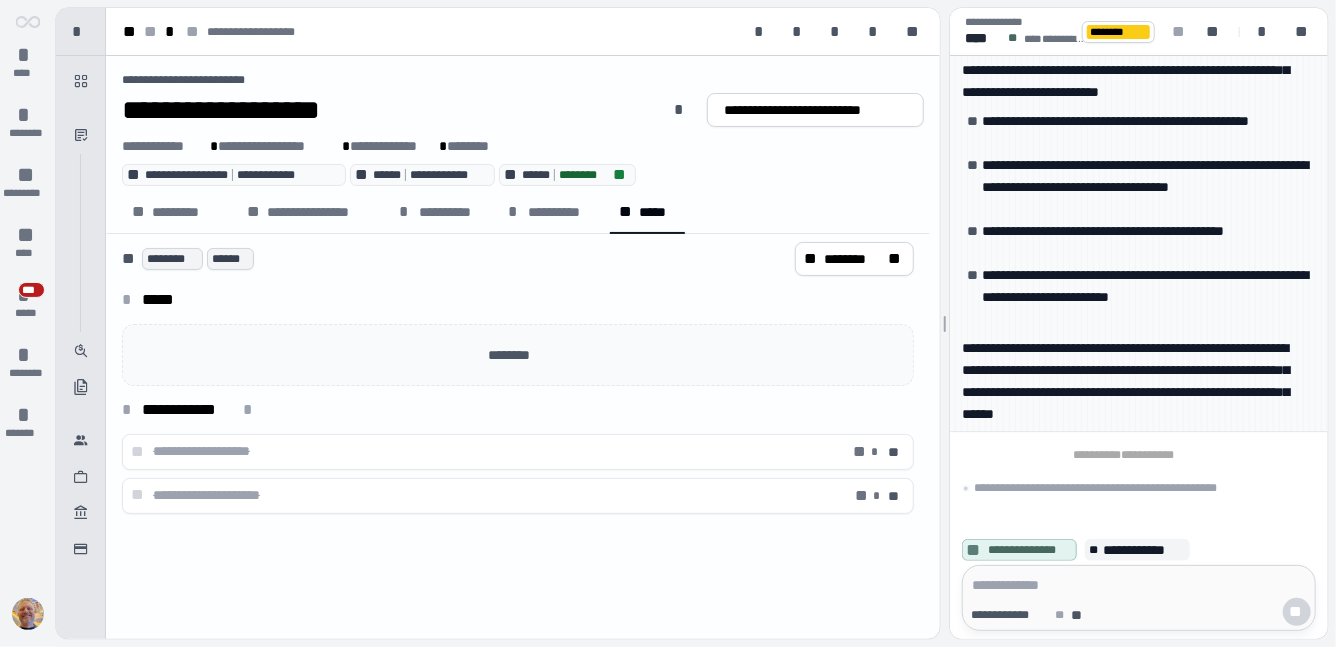 click on "[FIRST] [LAST] [ADDRESS] [CITY] [STATE] [ZIP]" at bounding box center [518, 378] 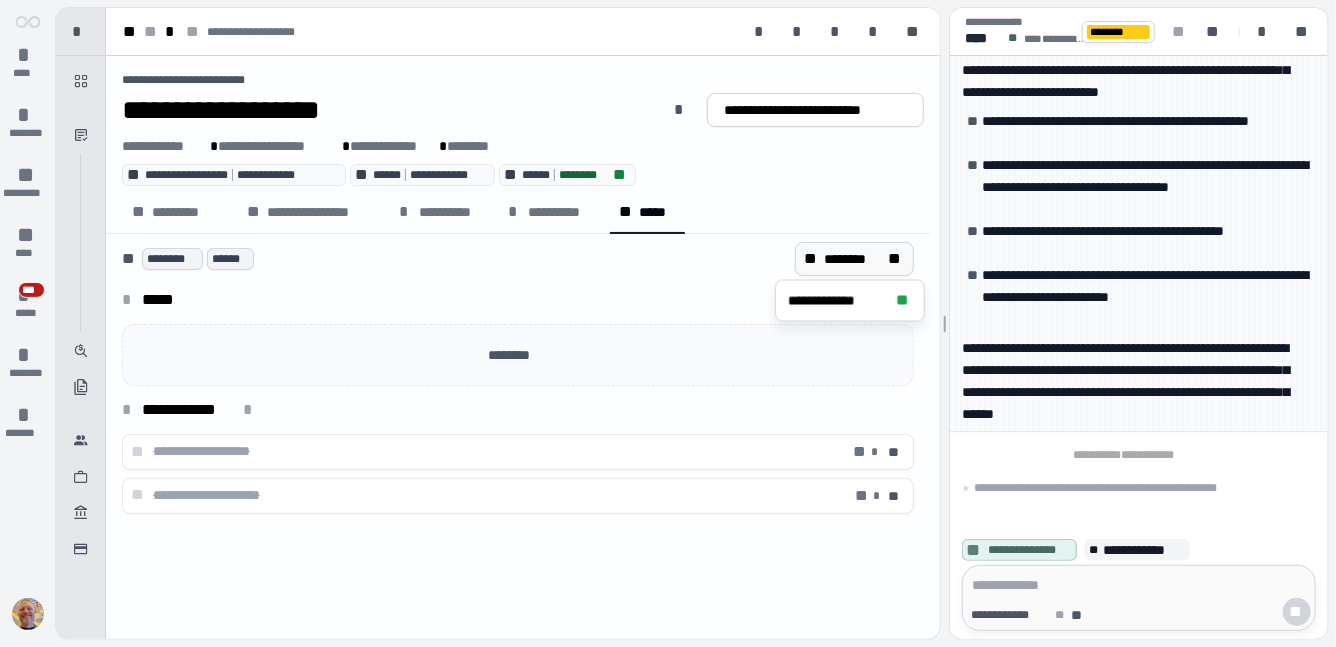 click on "********" at bounding box center [854, 259] 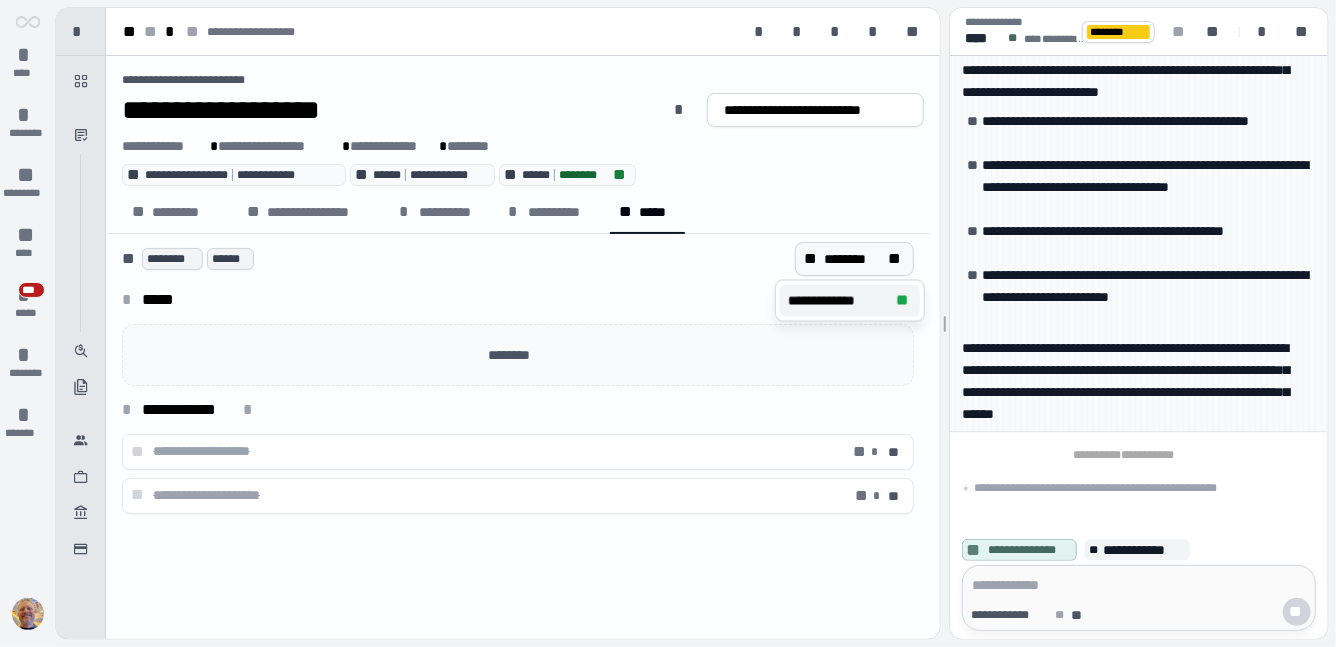 click on "**********" at bounding box center (838, 301) 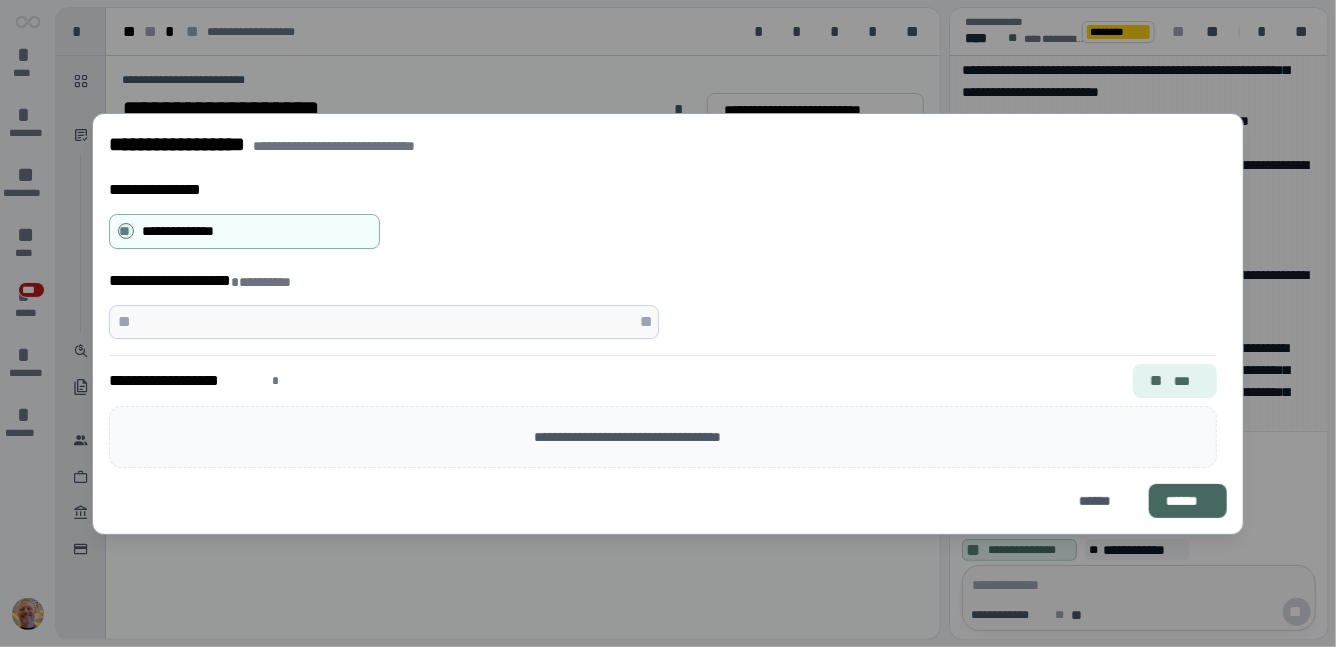 click on "**" at bounding box center [377, 321] 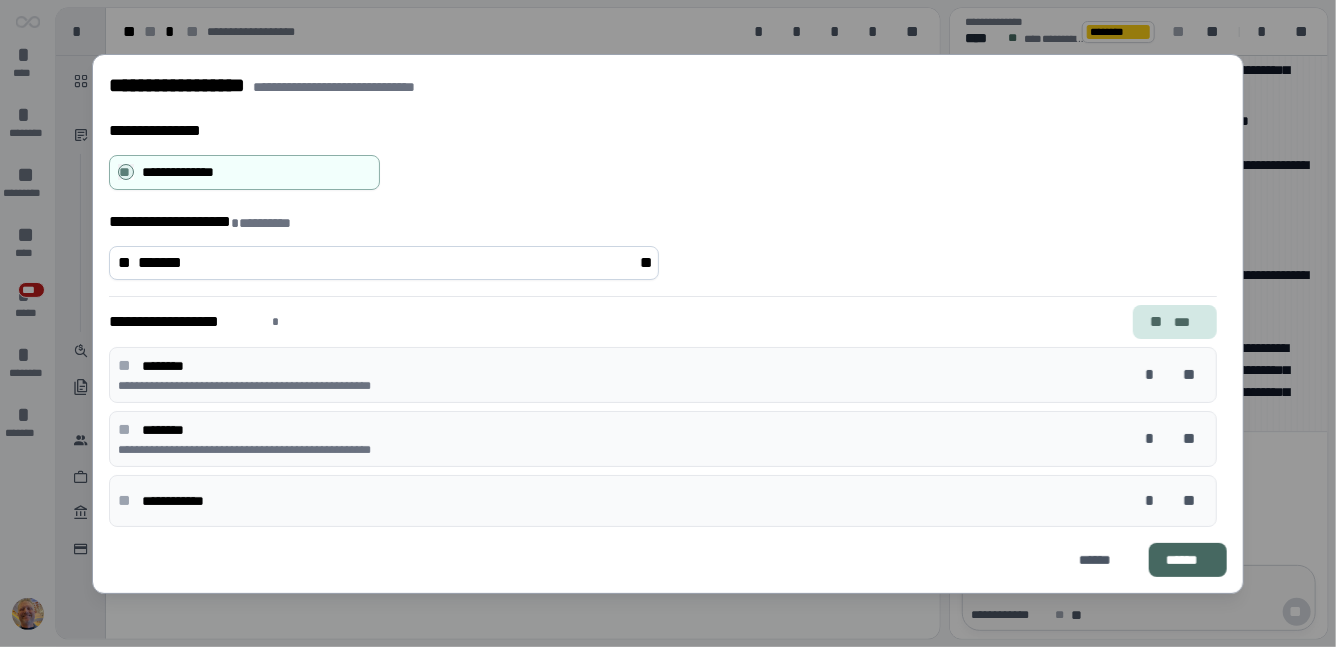 click on "** ***" at bounding box center [1175, 321] 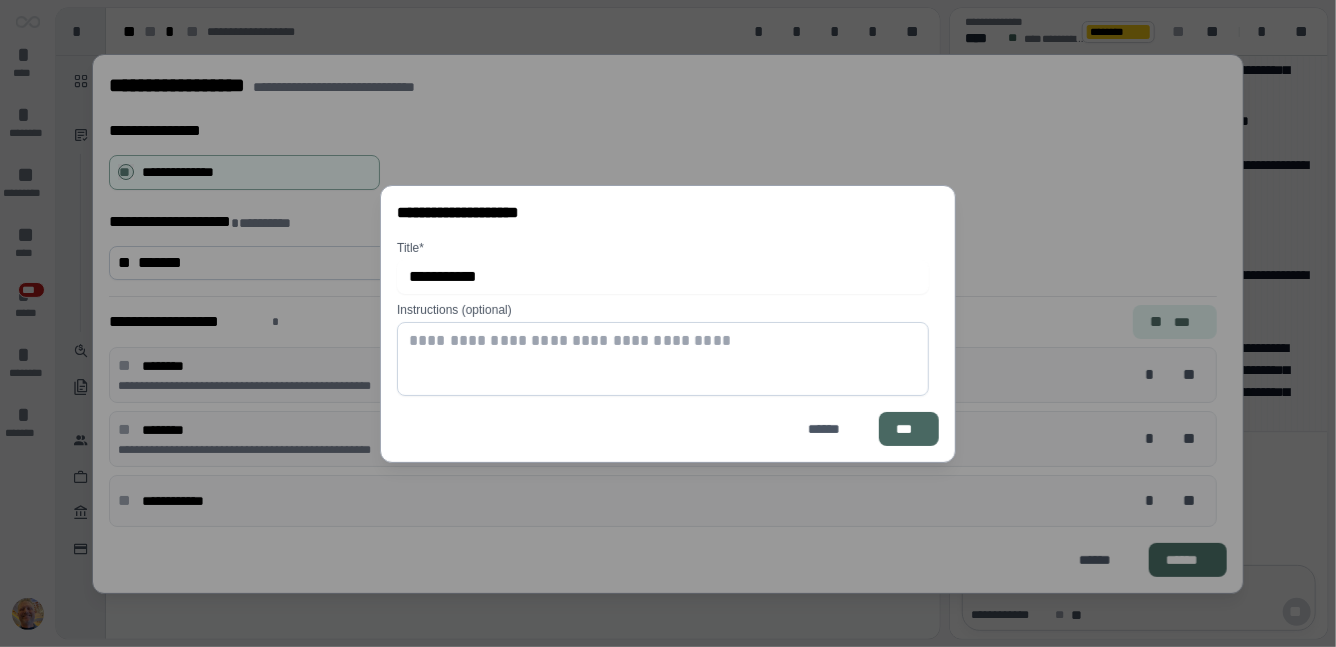type on "**********" 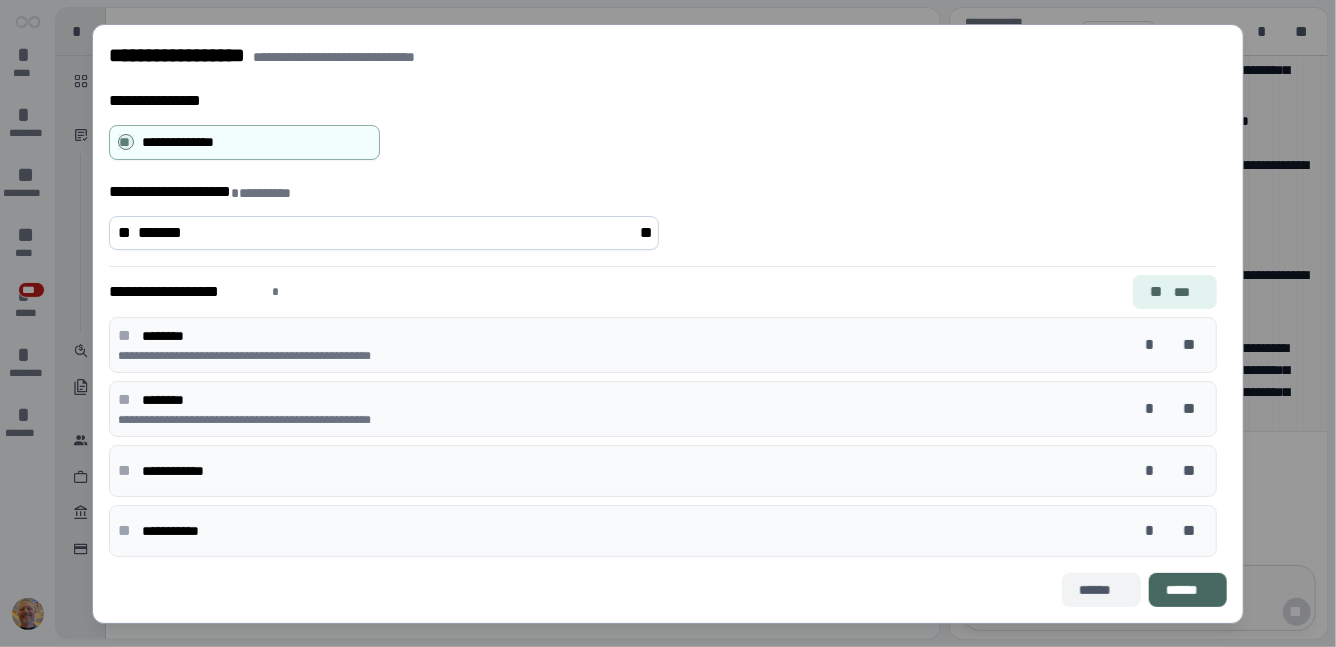 click on "******" at bounding box center (1101, 589) 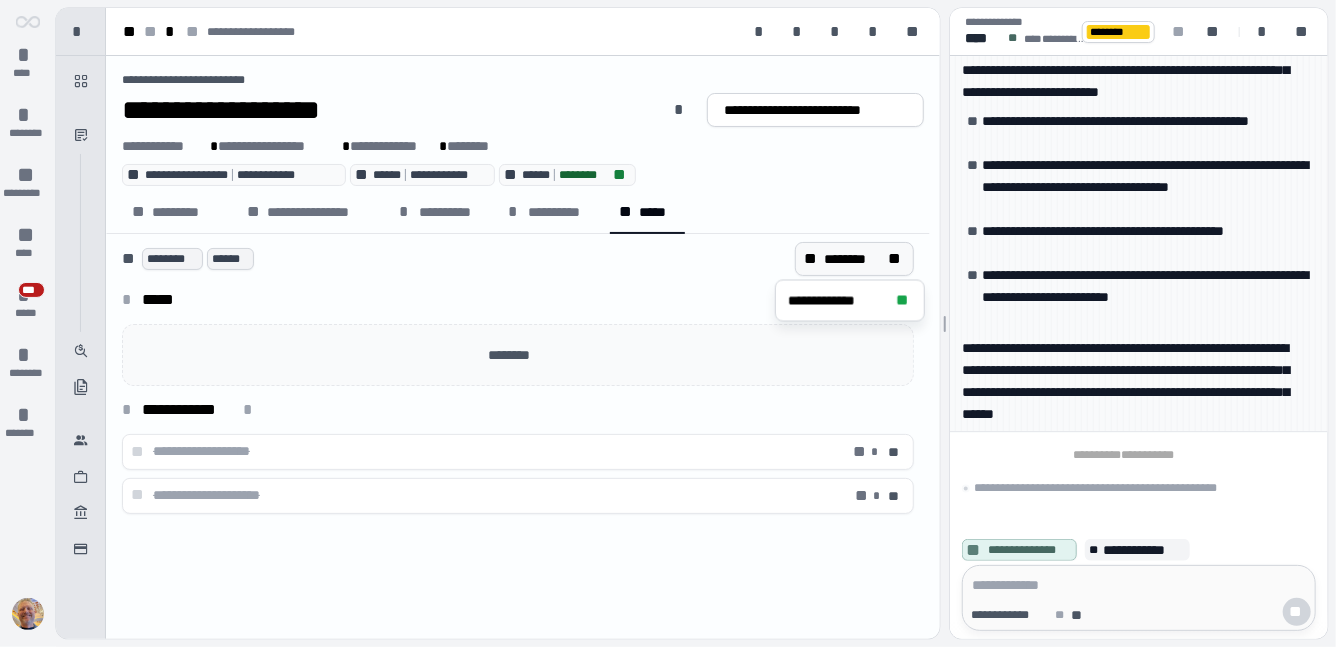 click on "********" at bounding box center [854, 259] 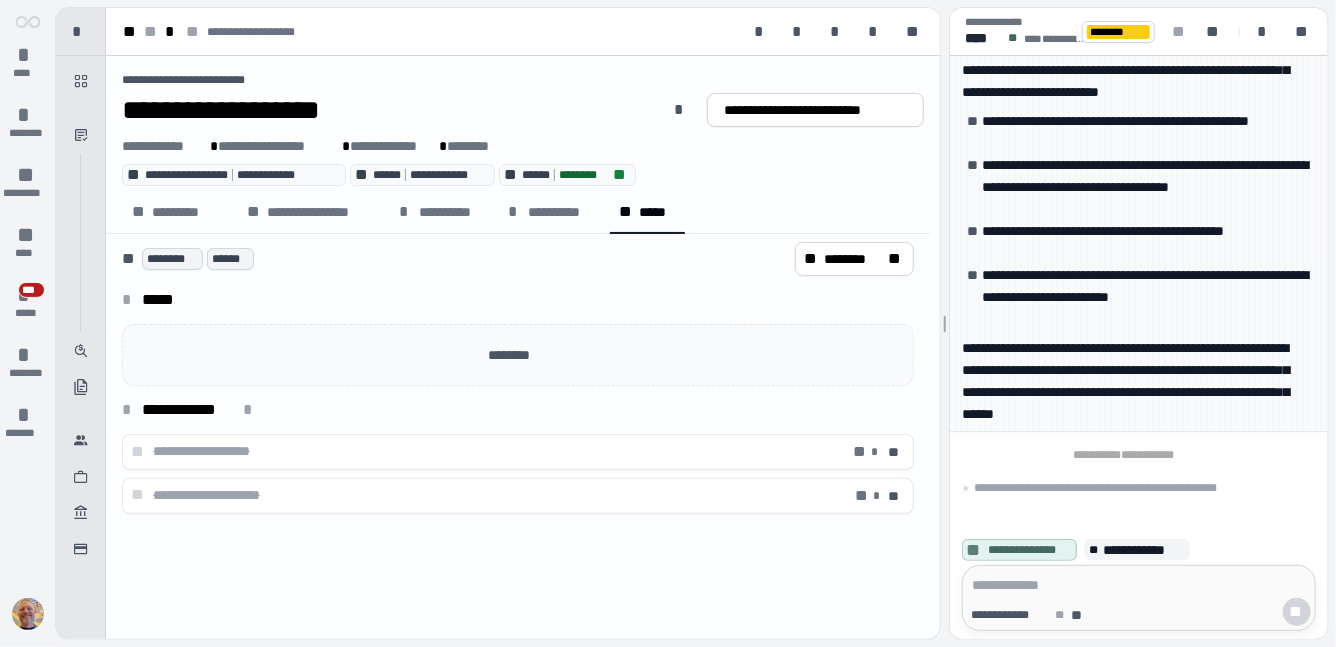 click on "[FIRST] [LAST]" at bounding box center [518, 259] 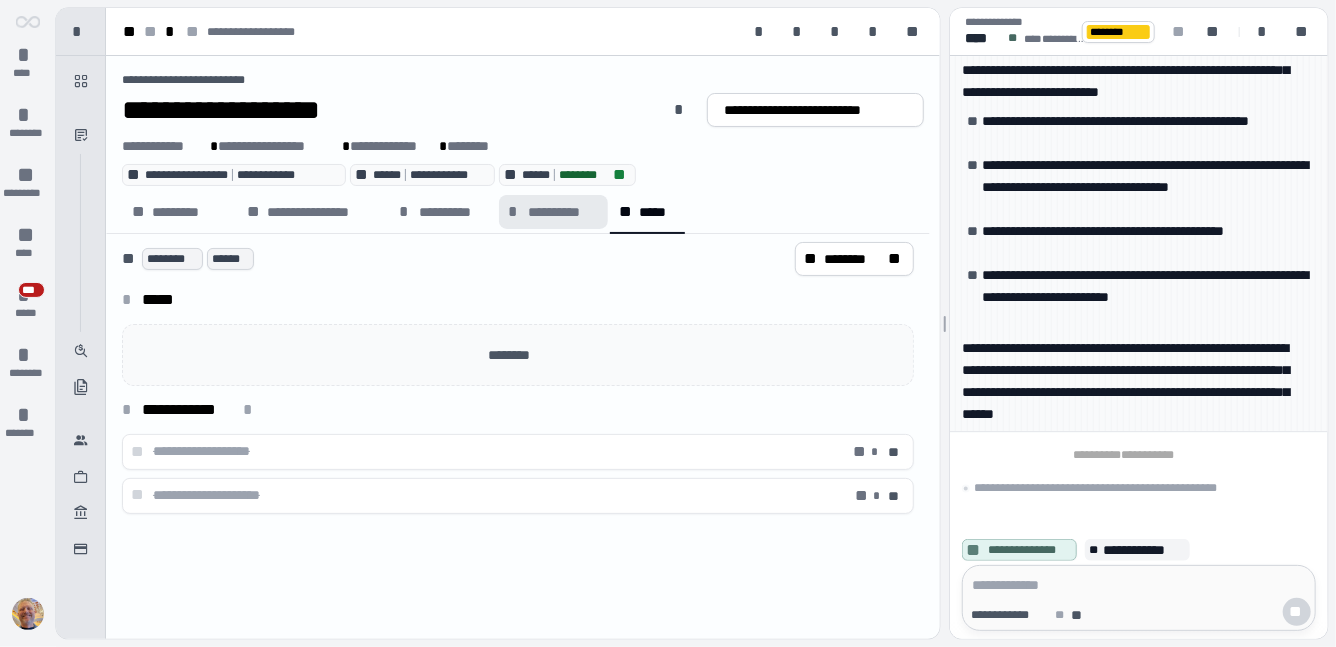 click on "**********" at bounding box center (563, 212) 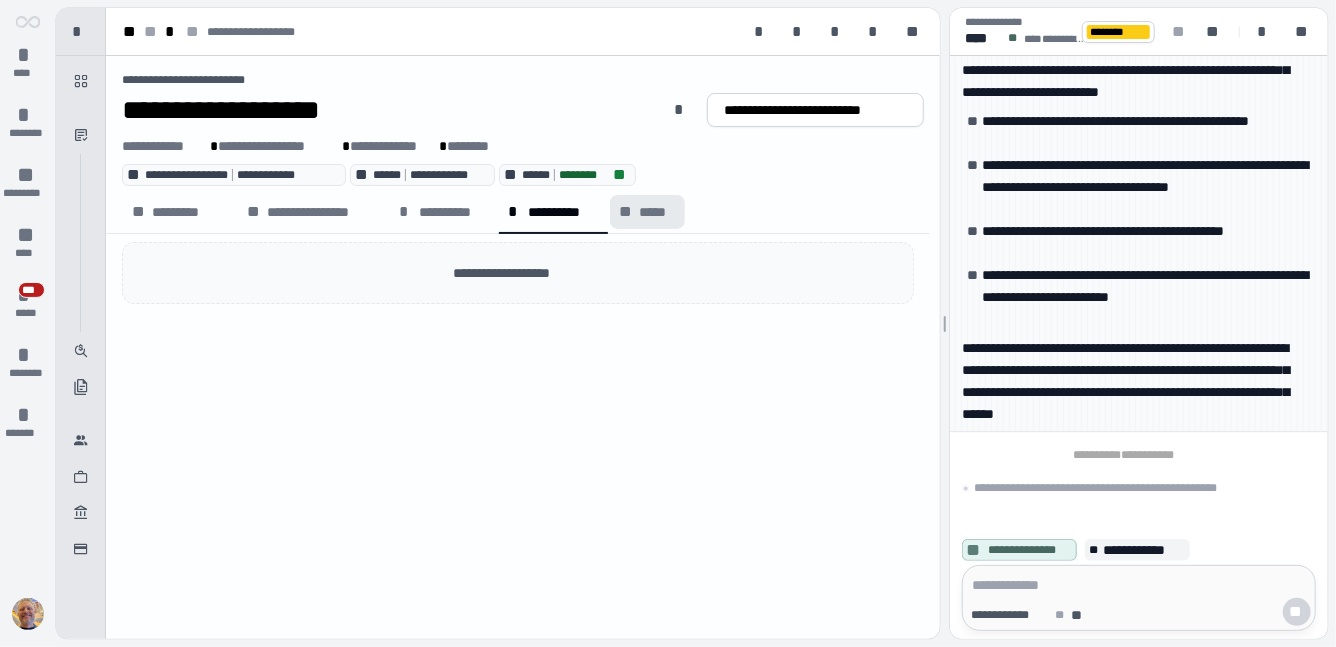 click on "*****" at bounding box center (657, 212) 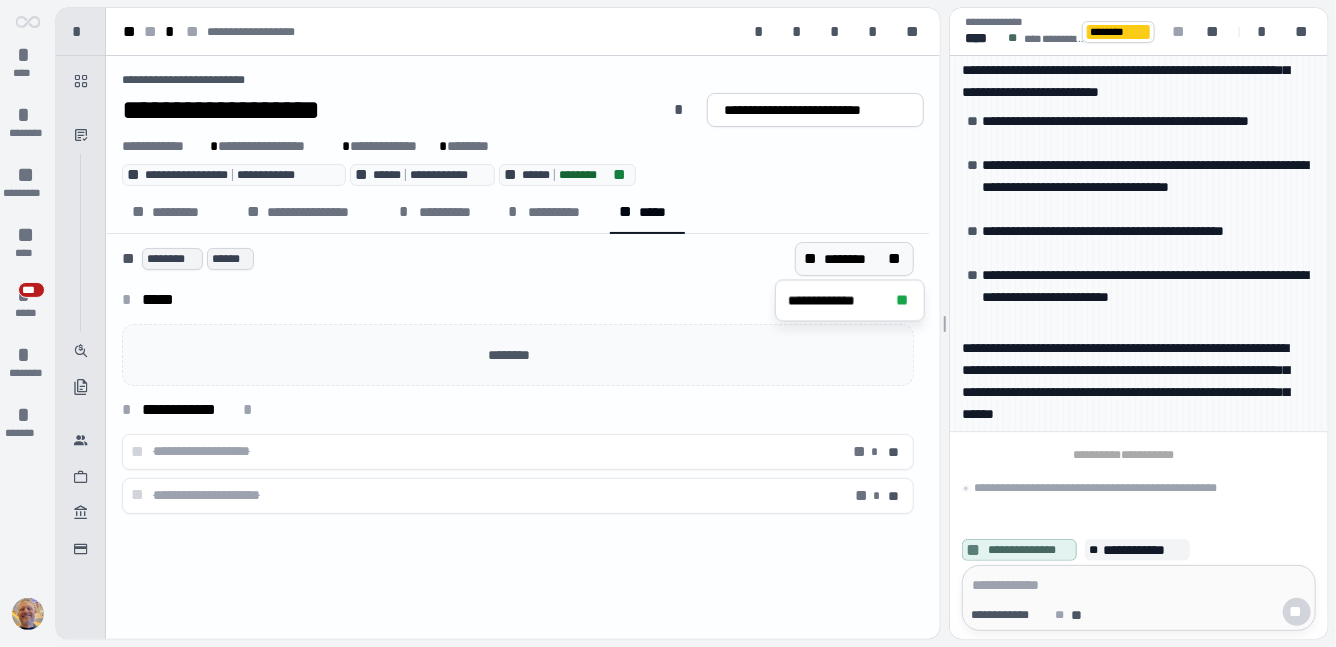 click on "**" at bounding box center [897, 259] 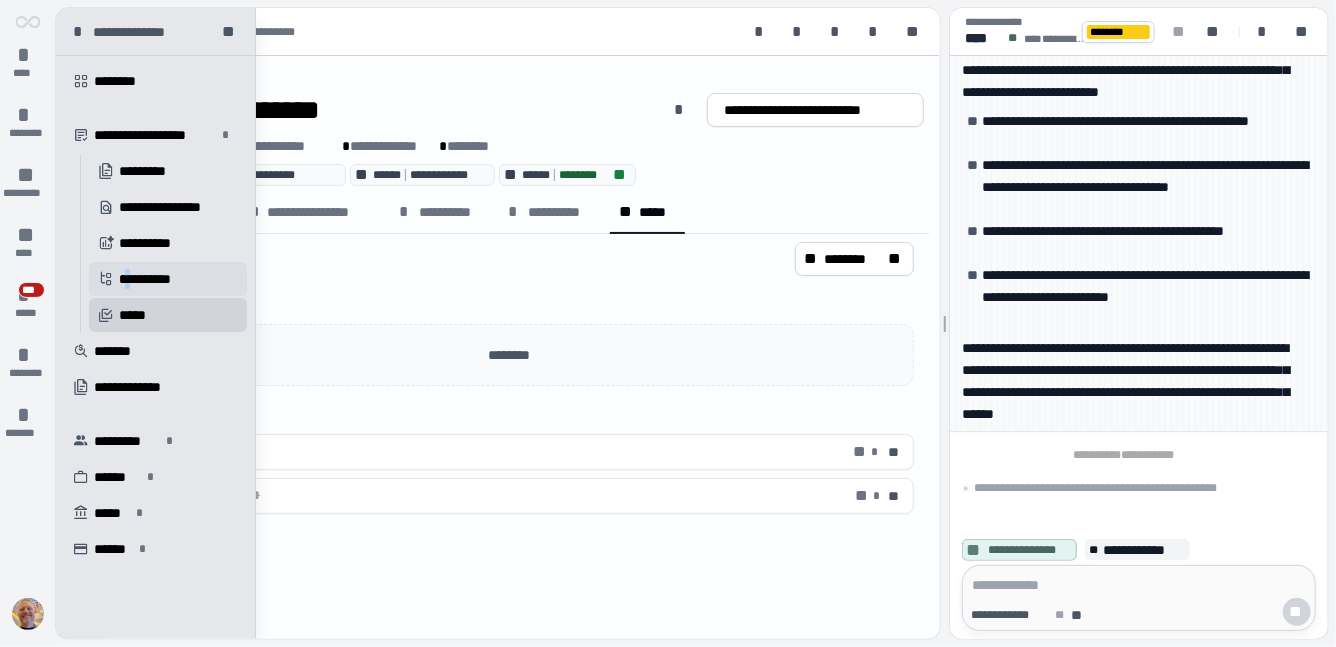 click on "**********" at bounding box center [153, 279] 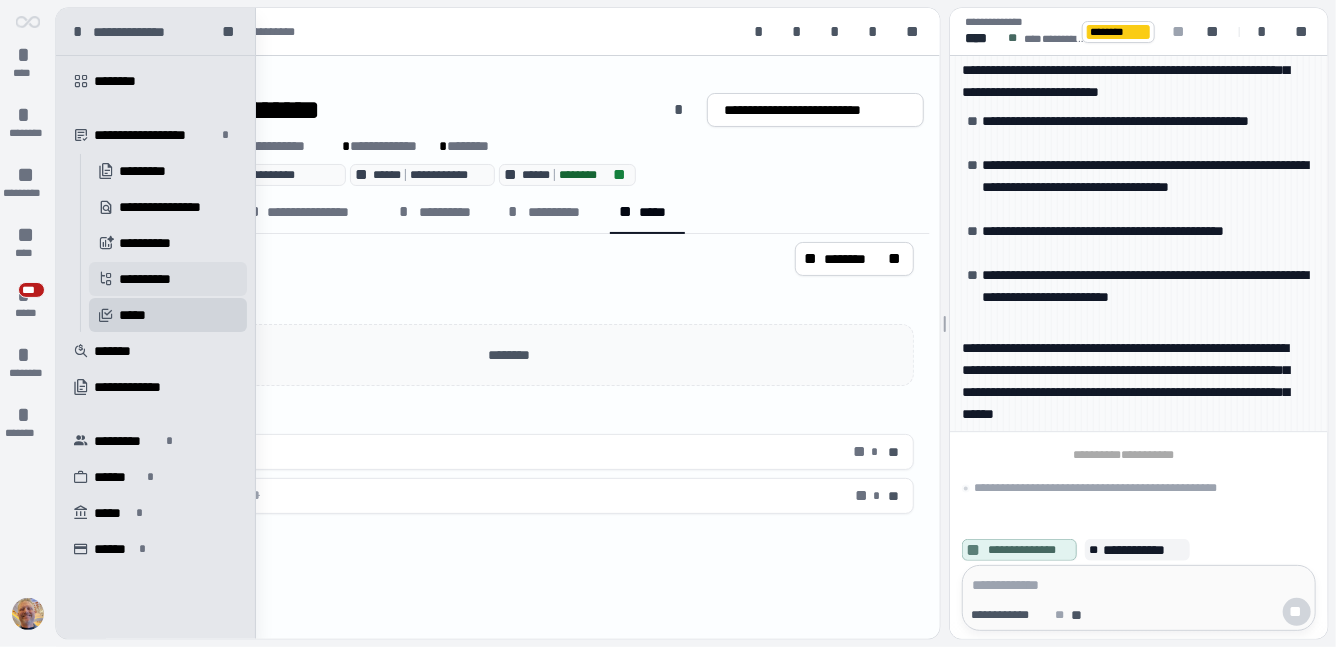 click on "**********" at bounding box center [153, 279] 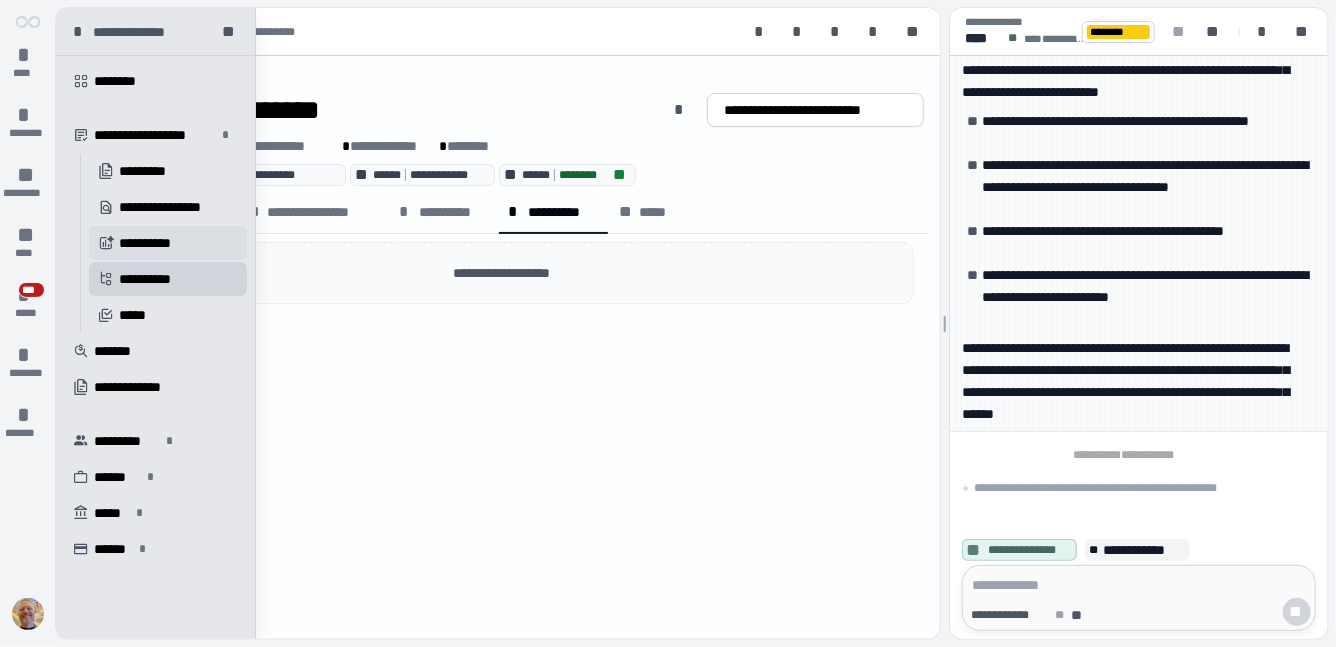 click on "**********" at bounding box center [152, 243] 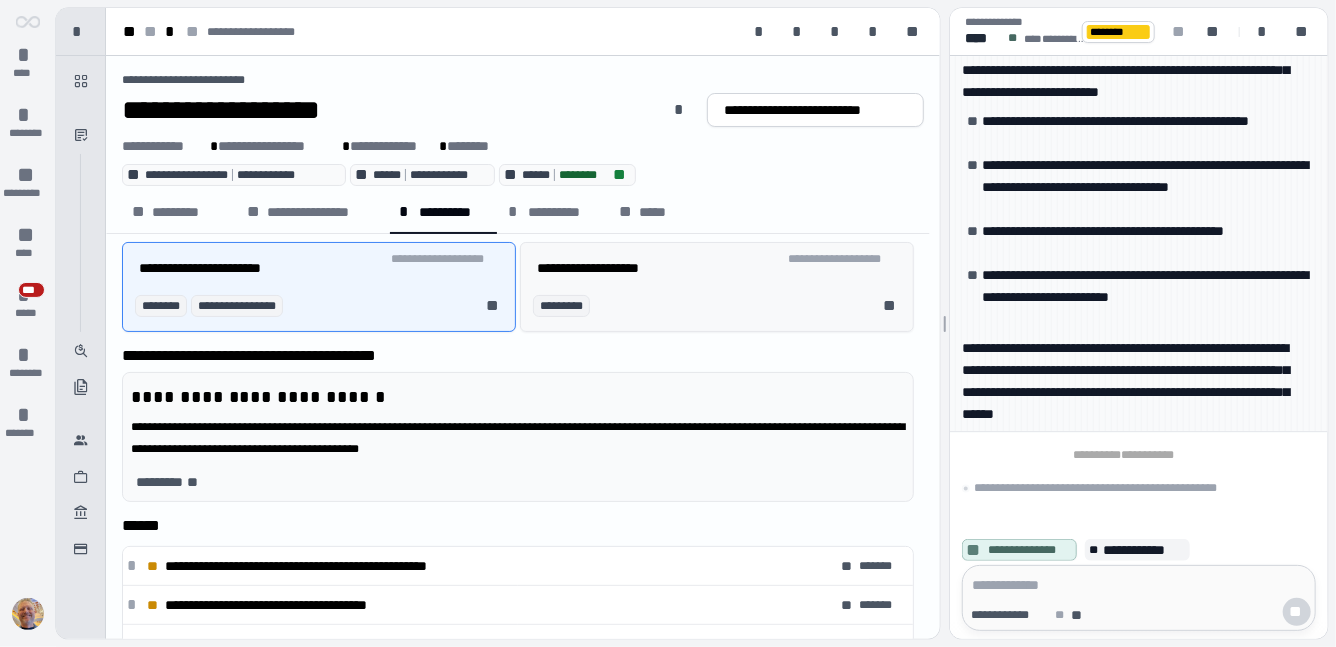 click on "**********" at bounding box center (661, 268) 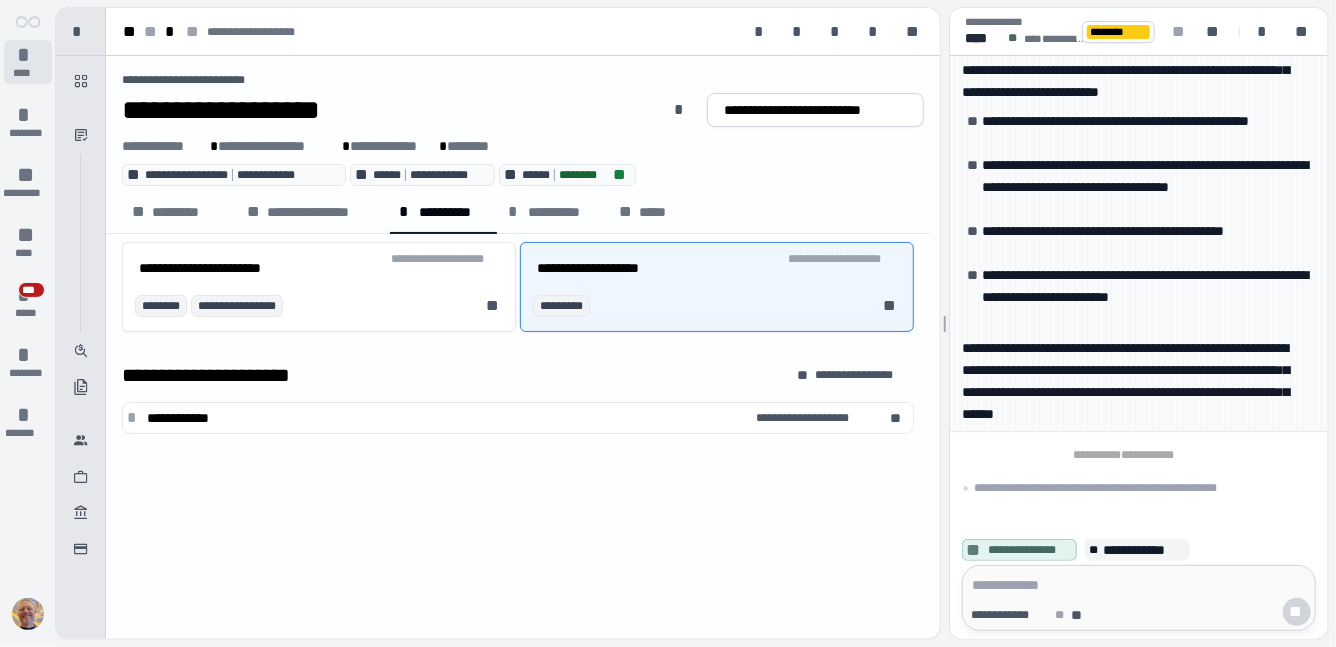click on "*" at bounding box center (28, 55) 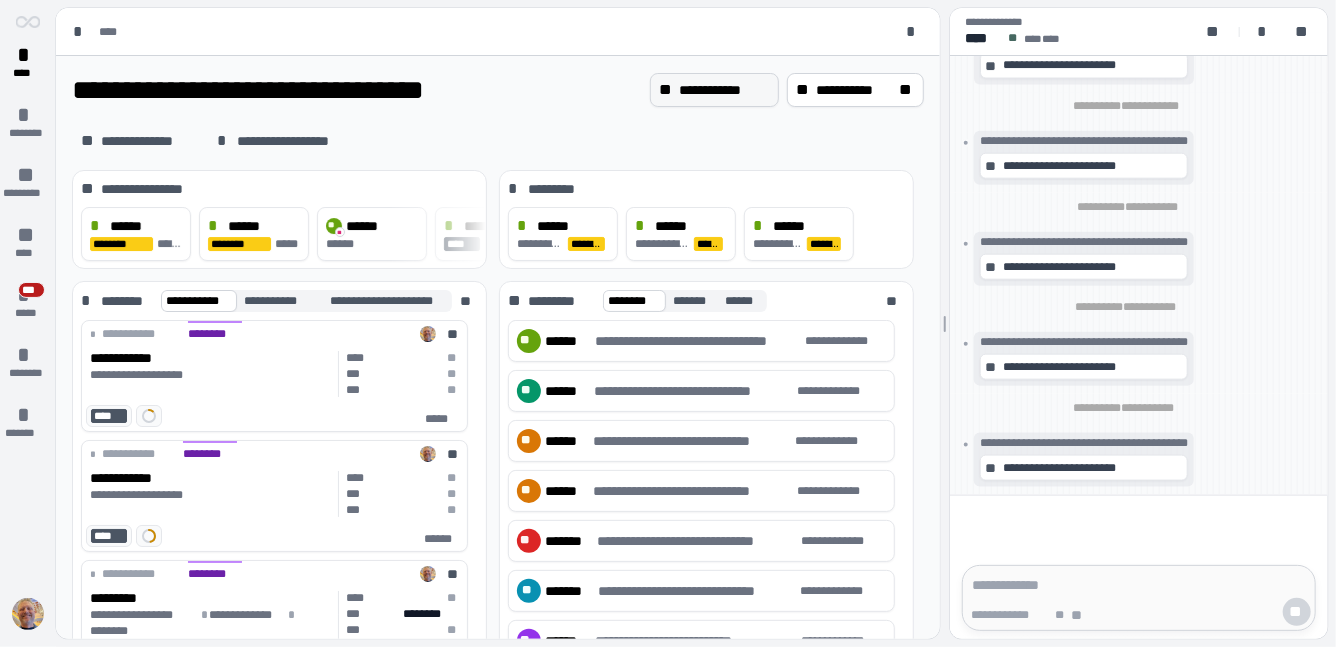 click on "**********" at bounding box center [724, 90] 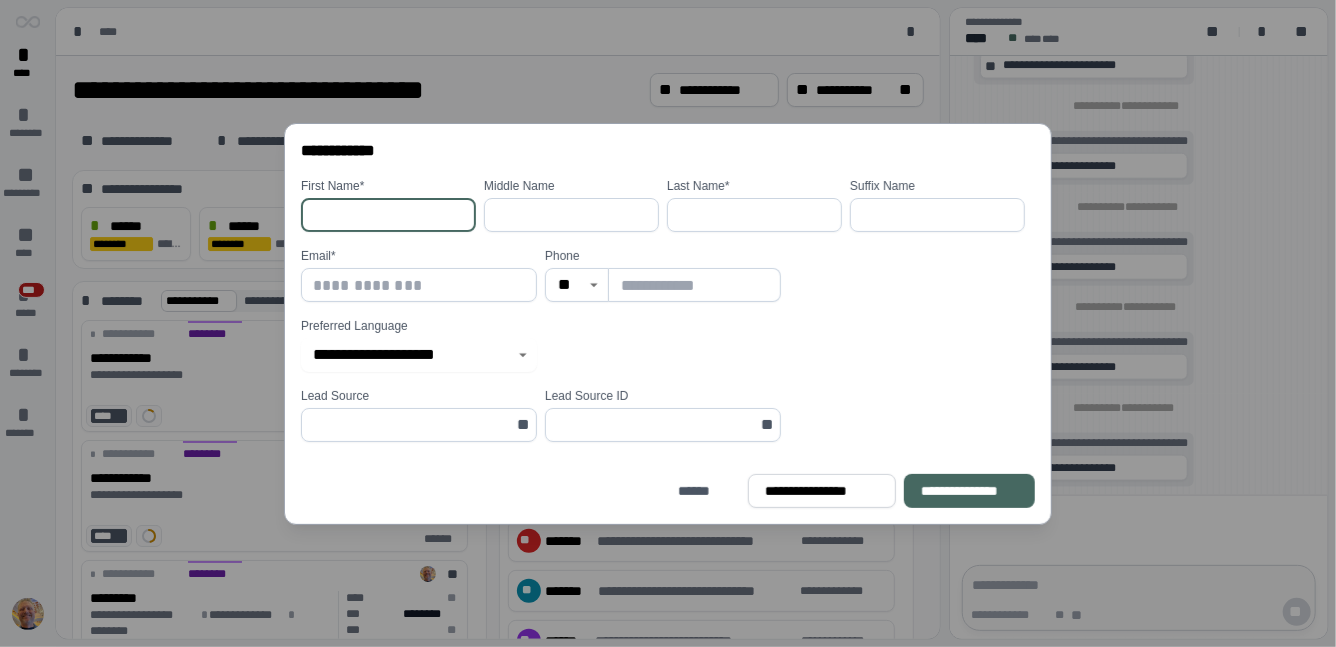 click at bounding box center (388, 215) 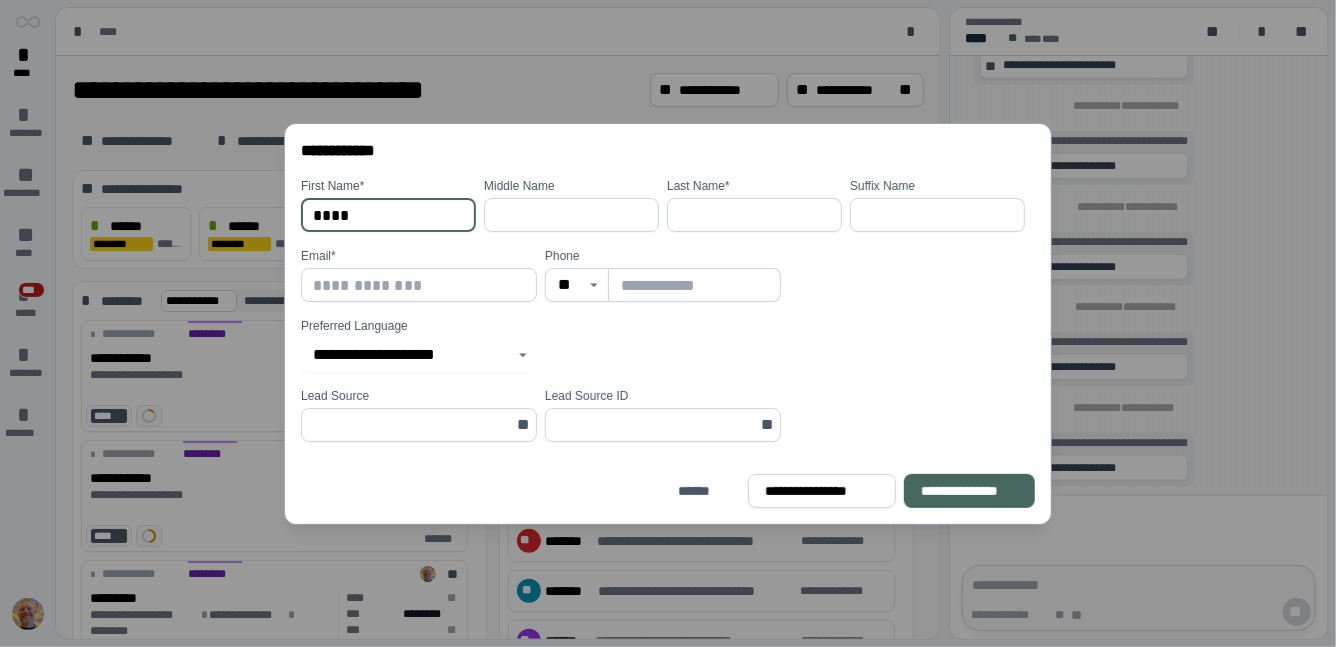 type on "****" 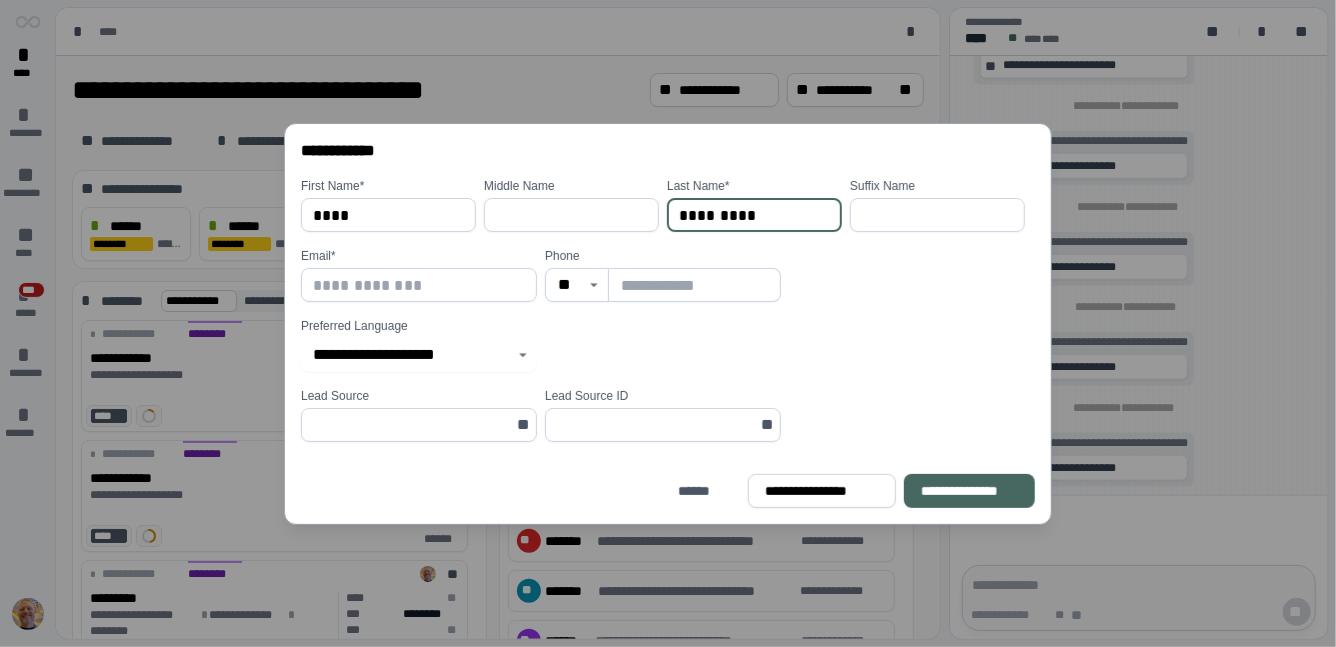 type on "*********" 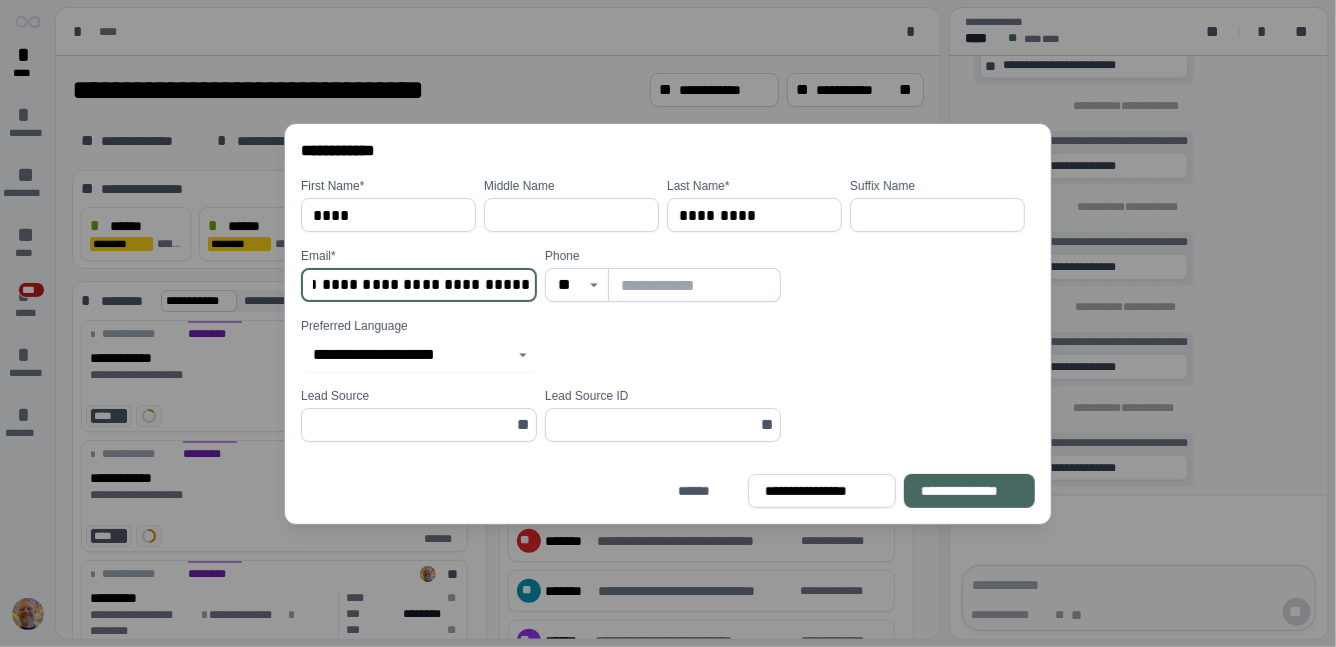 scroll, scrollTop: 0, scrollLeft: 55, axis: horizontal 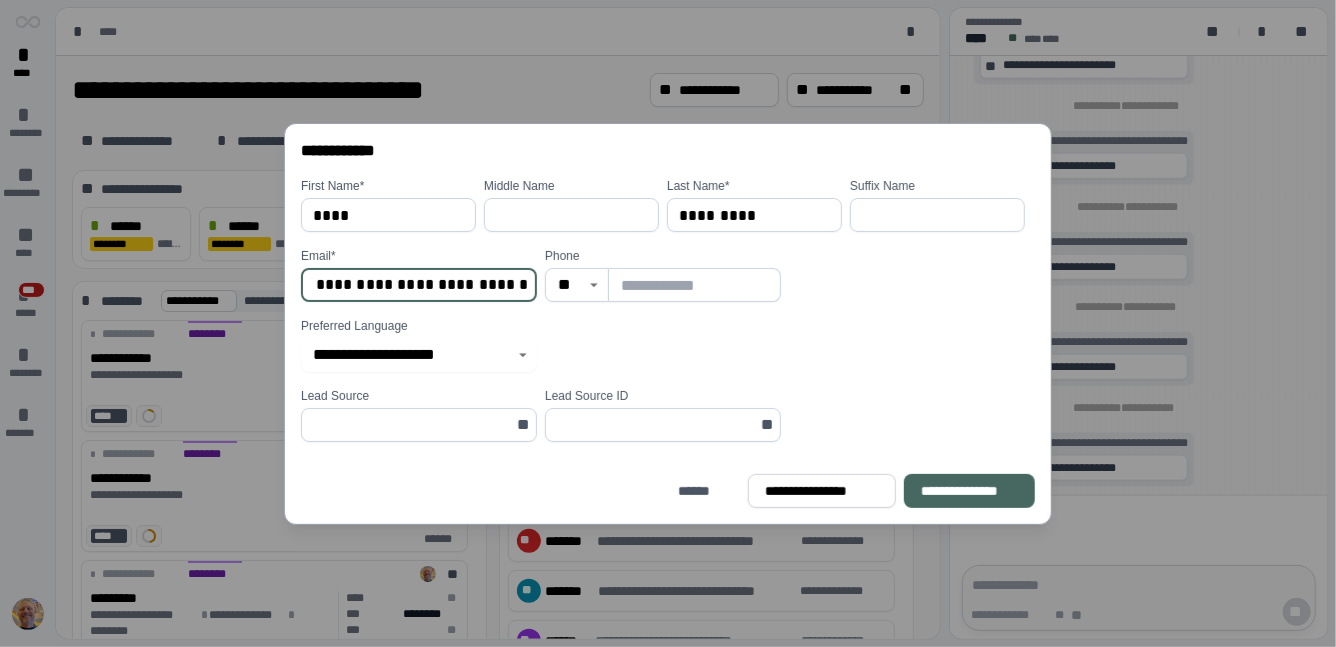 type on "**********" 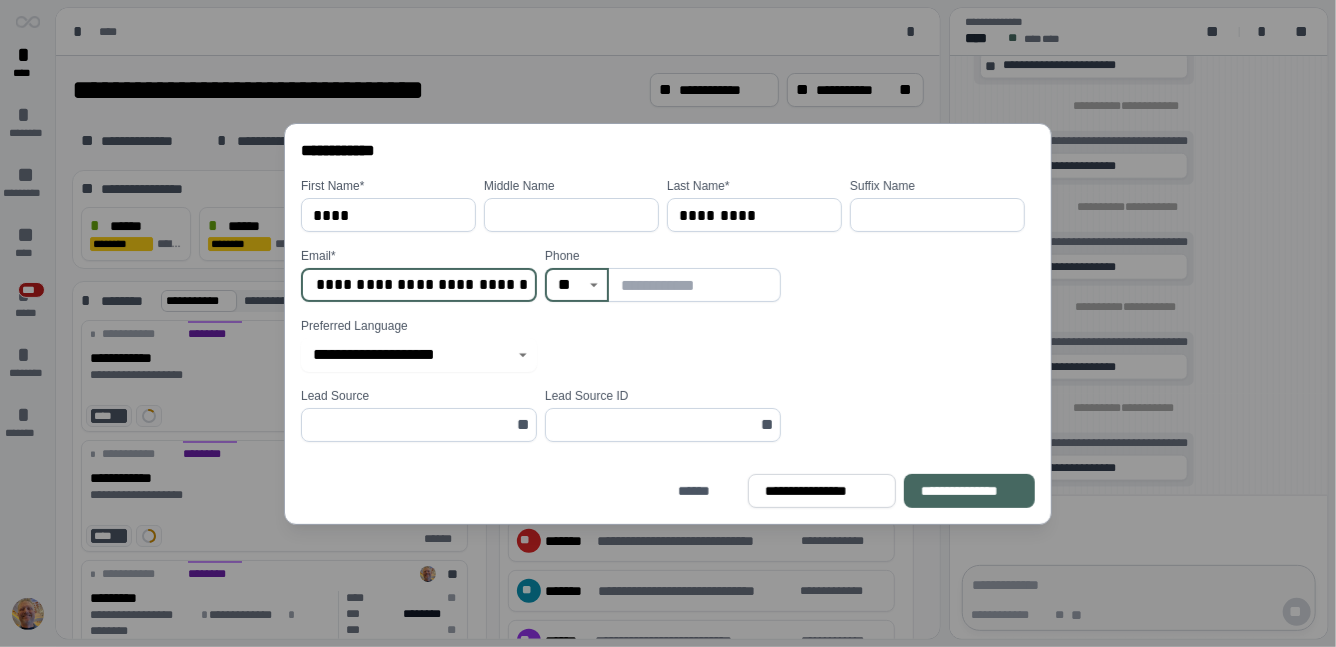 scroll, scrollTop: 0, scrollLeft: 0, axis: both 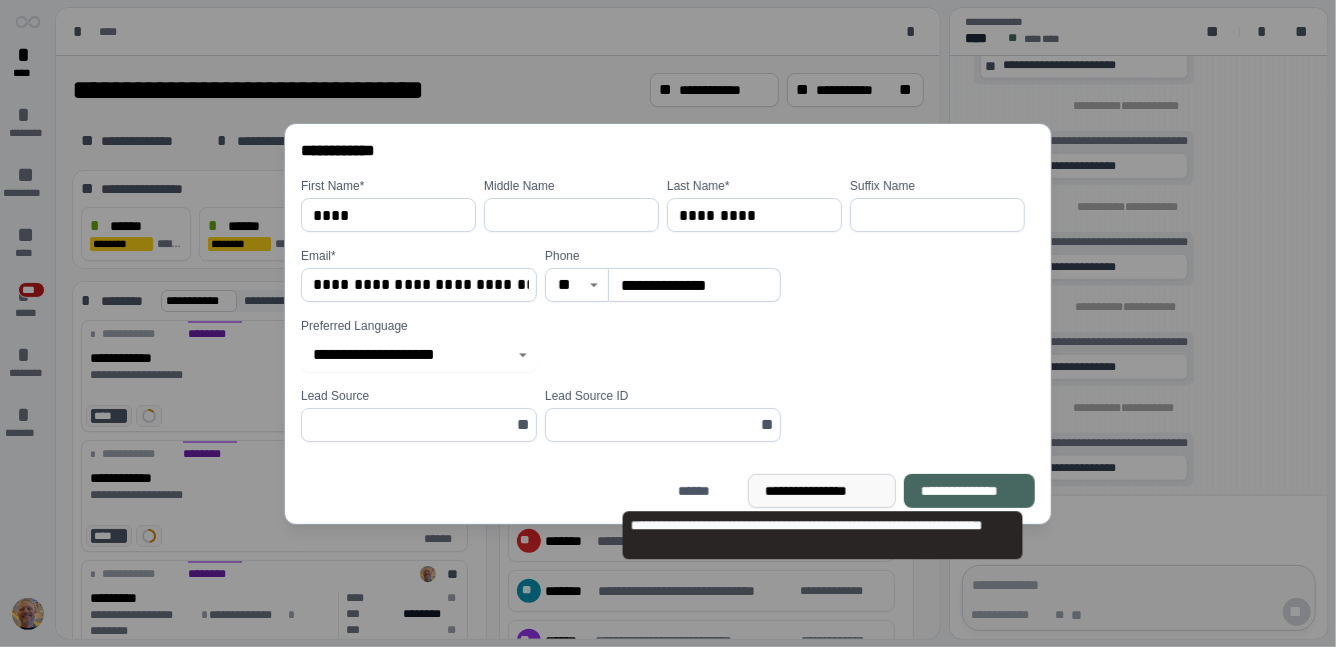 type on "**********" 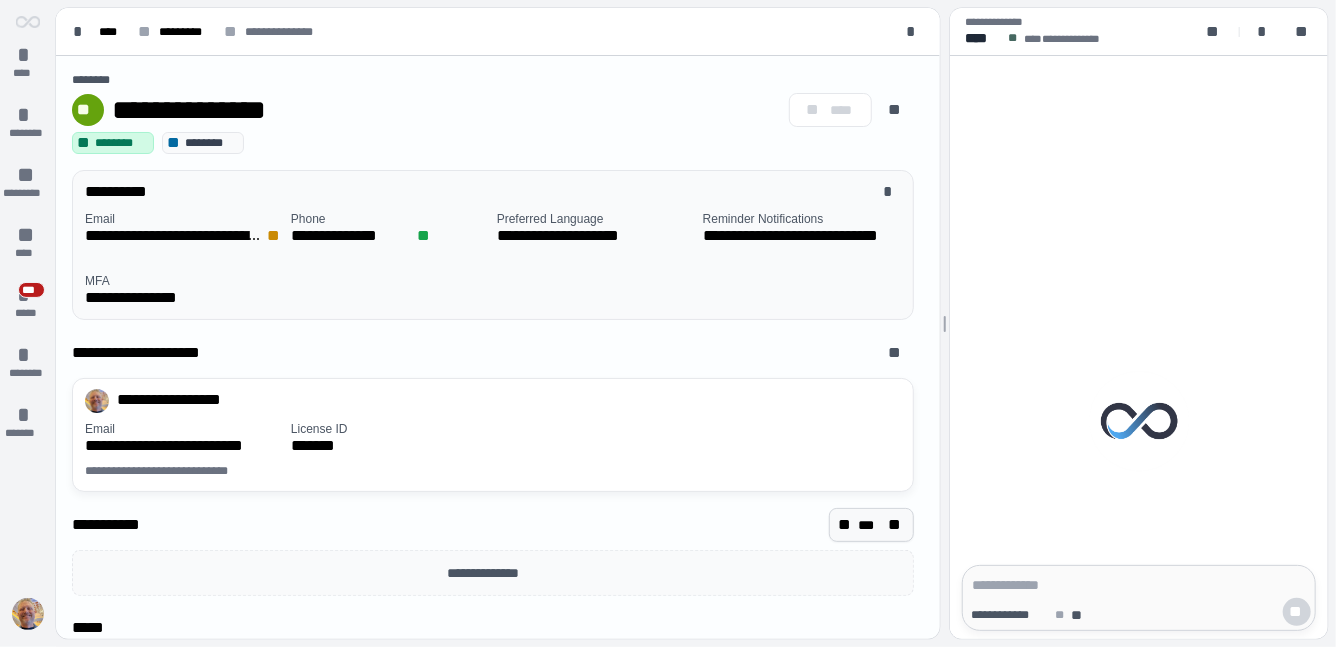 click on "***" at bounding box center [871, 525] 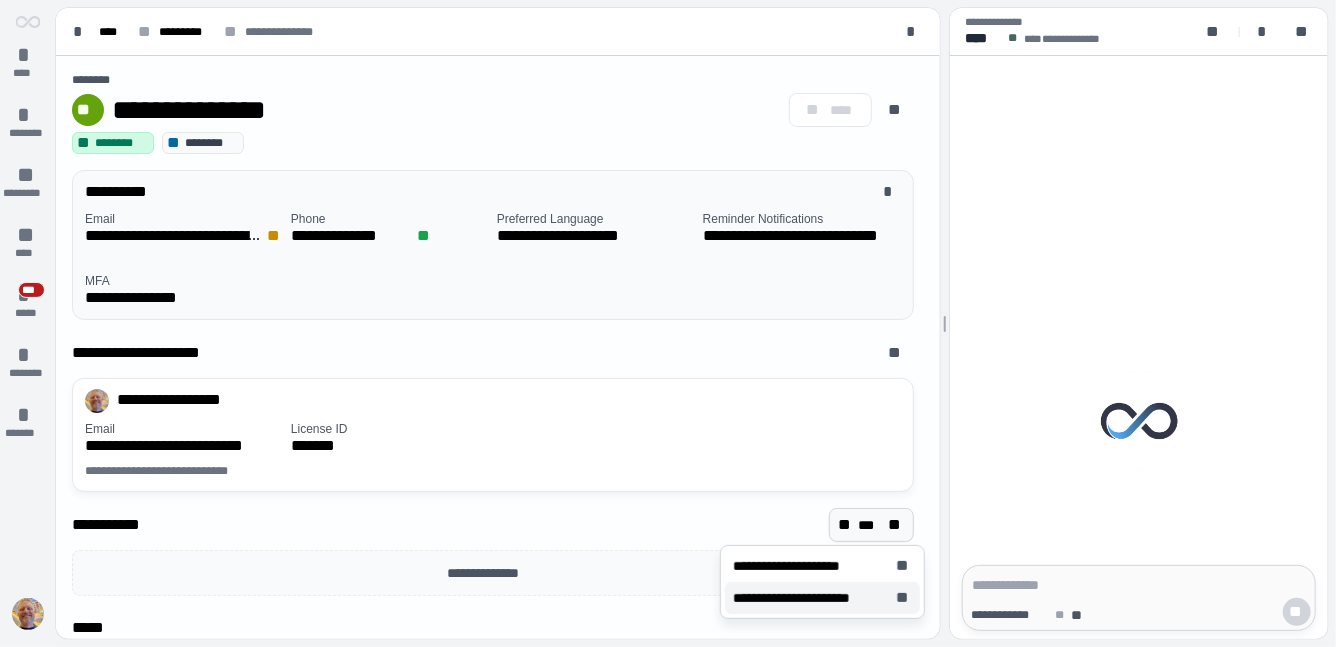 click on "**********" at bounding box center (810, 598) 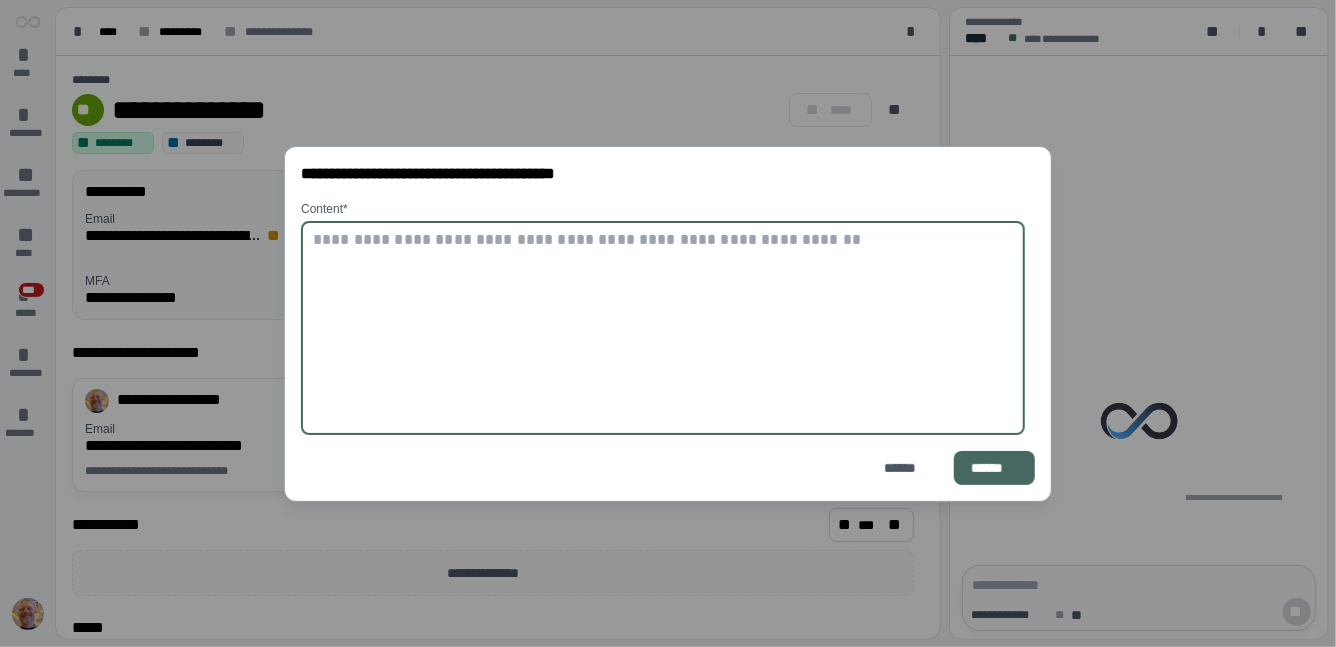 click at bounding box center (663, 328) 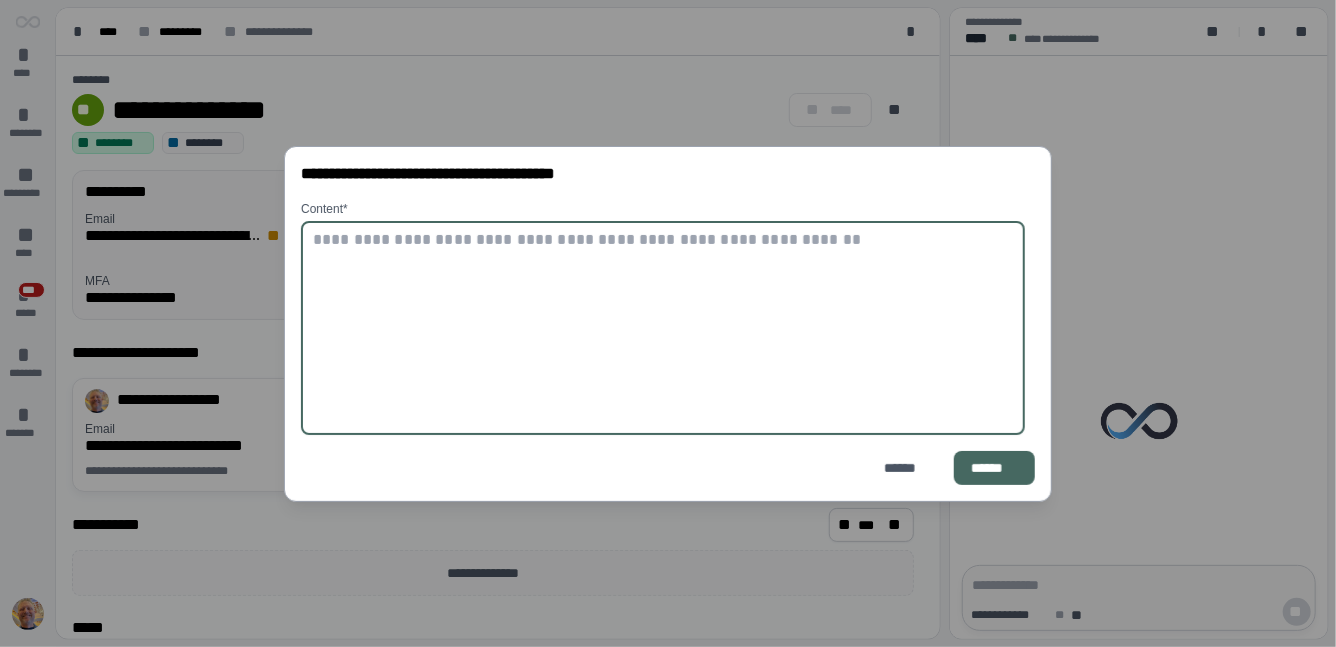 paste on "**********" 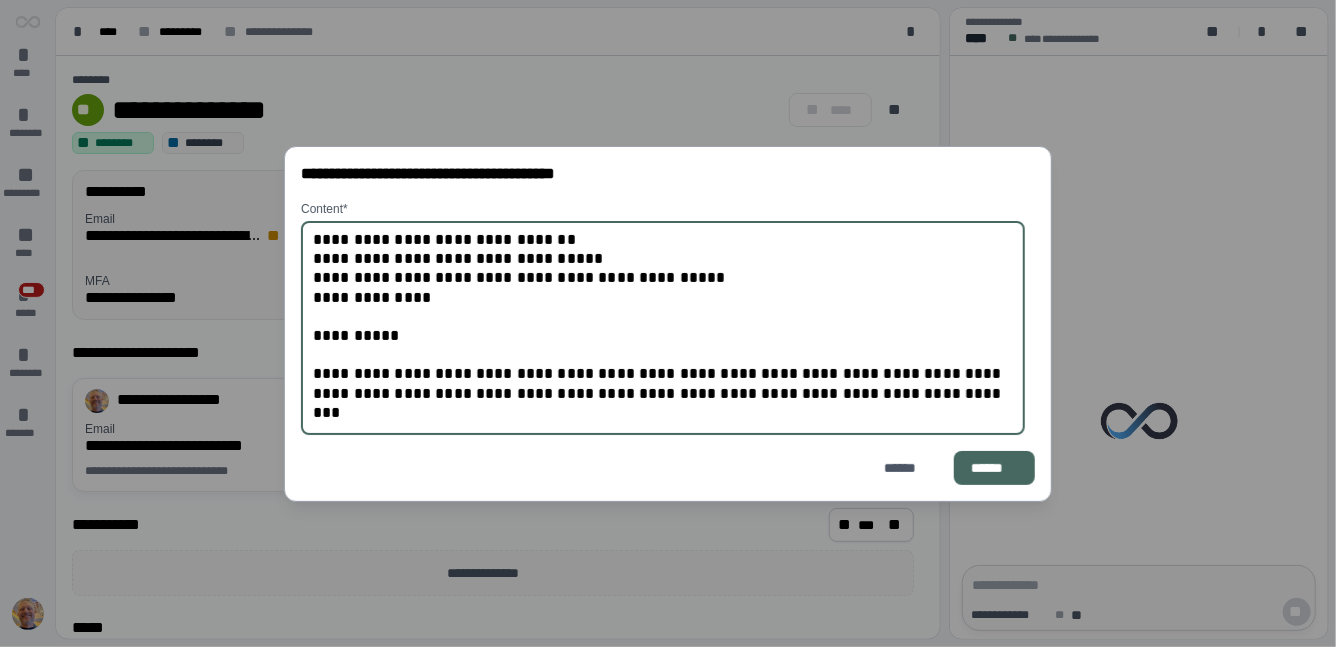 scroll, scrollTop: 3922, scrollLeft: 0, axis: vertical 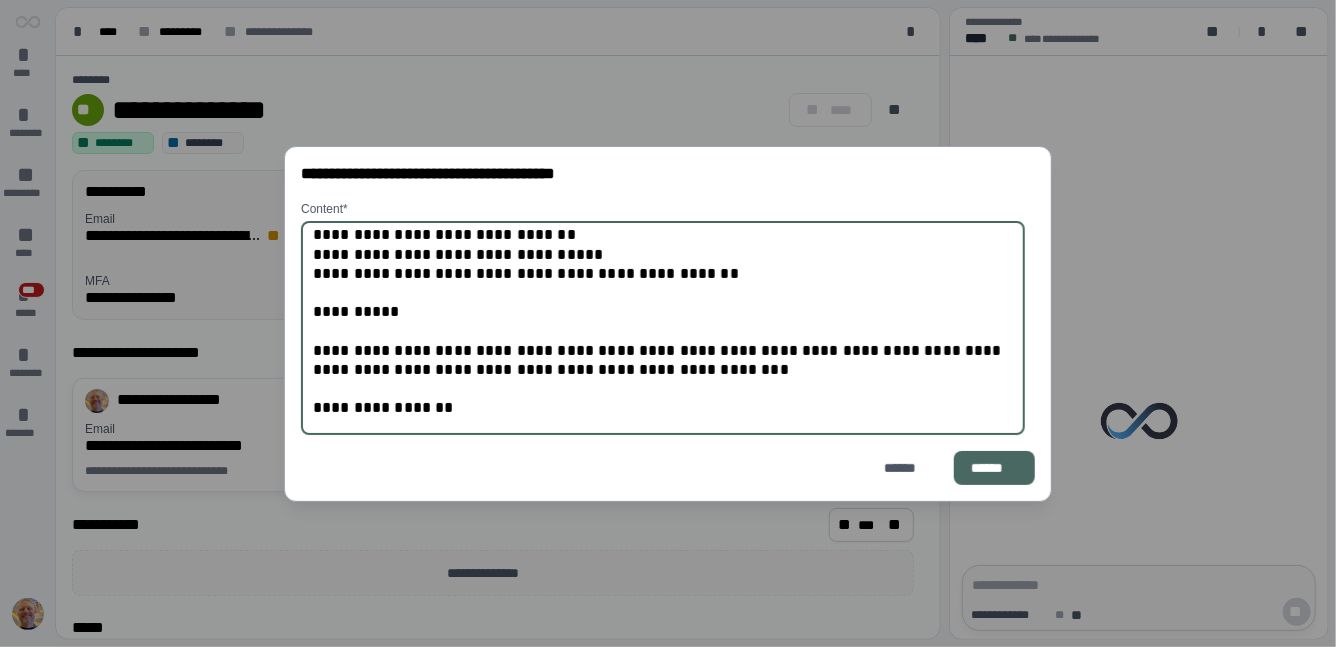 type on "**********" 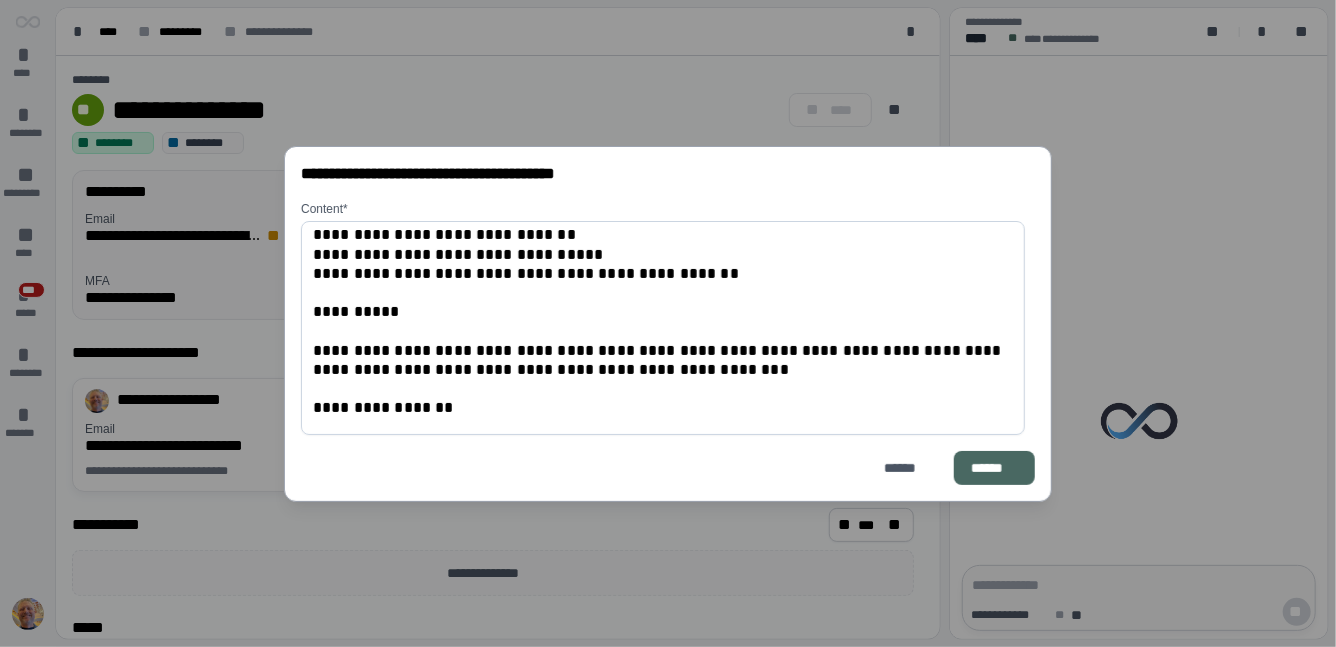click on "******" at bounding box center [994, 468] 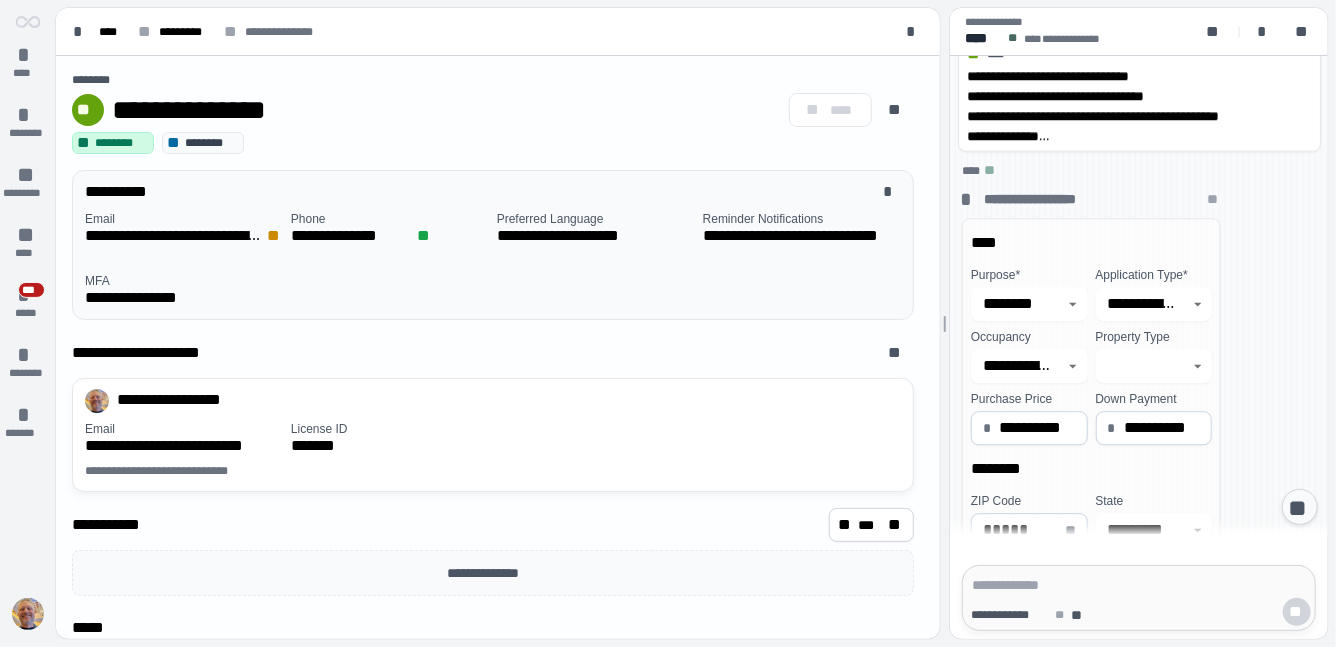 scroll, scrollTop: 569, scrollLeft: 0, axis: vertical 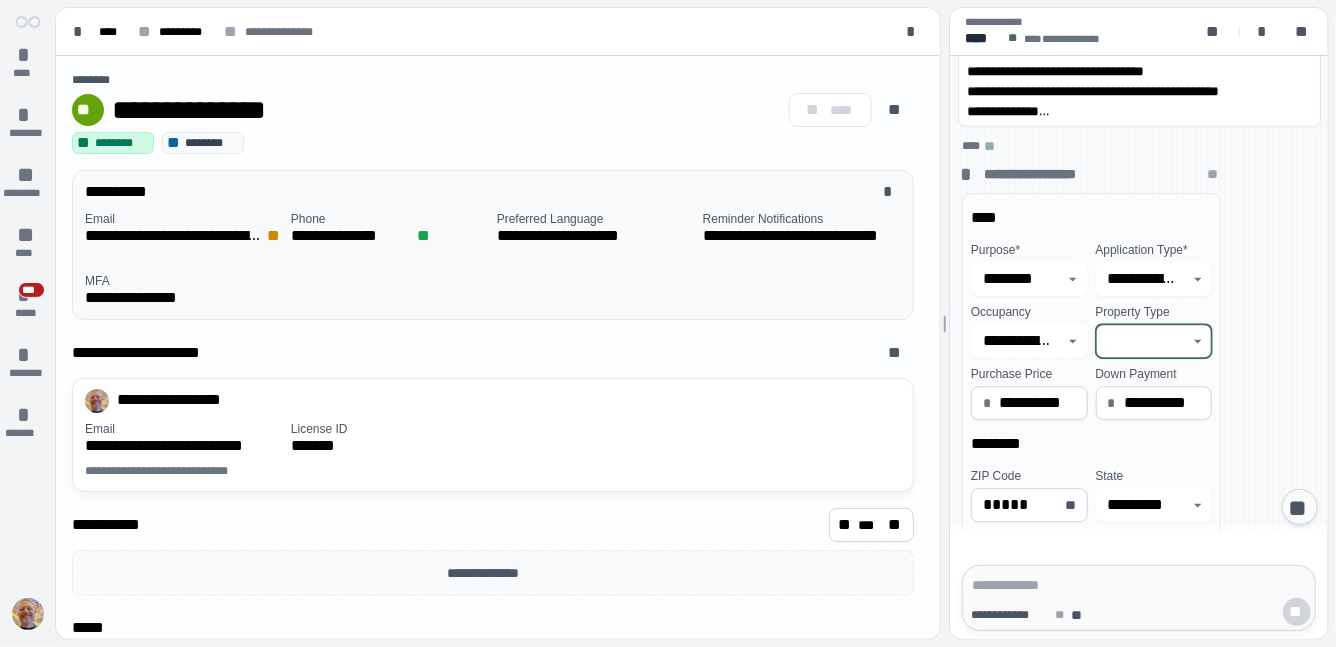 click at bounding box center (1142, 341) 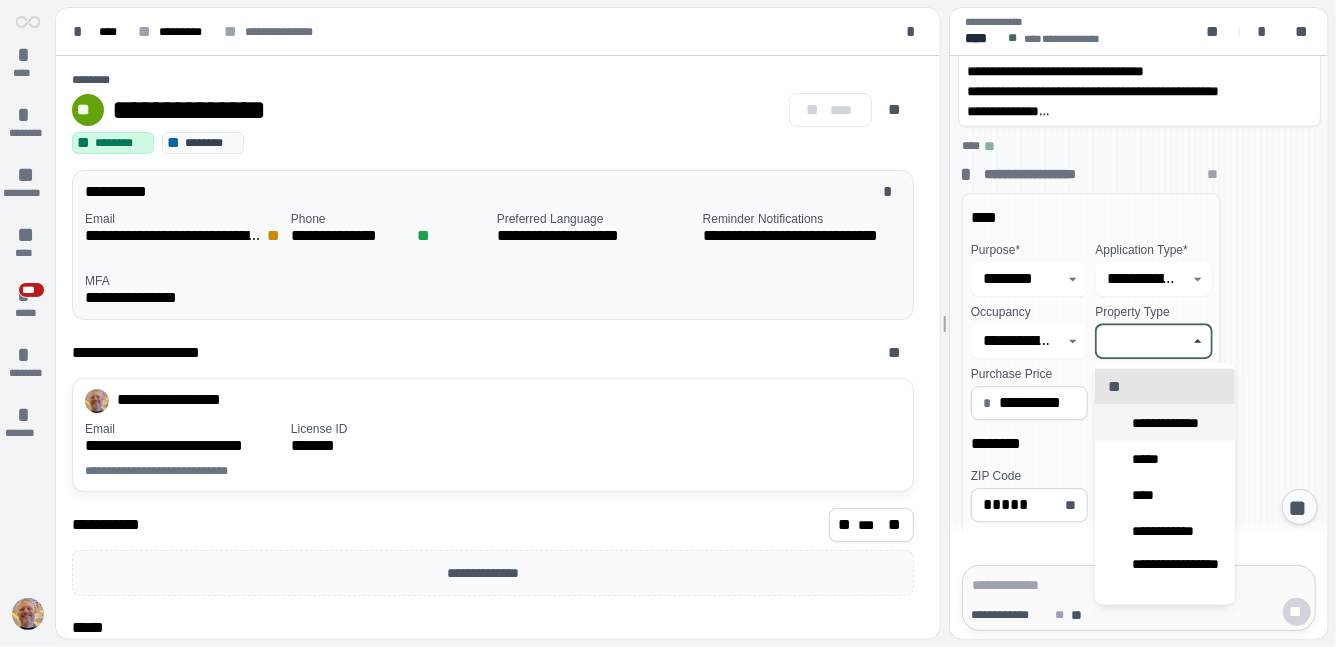 click on "**********" at bounding box center (1174, 423) 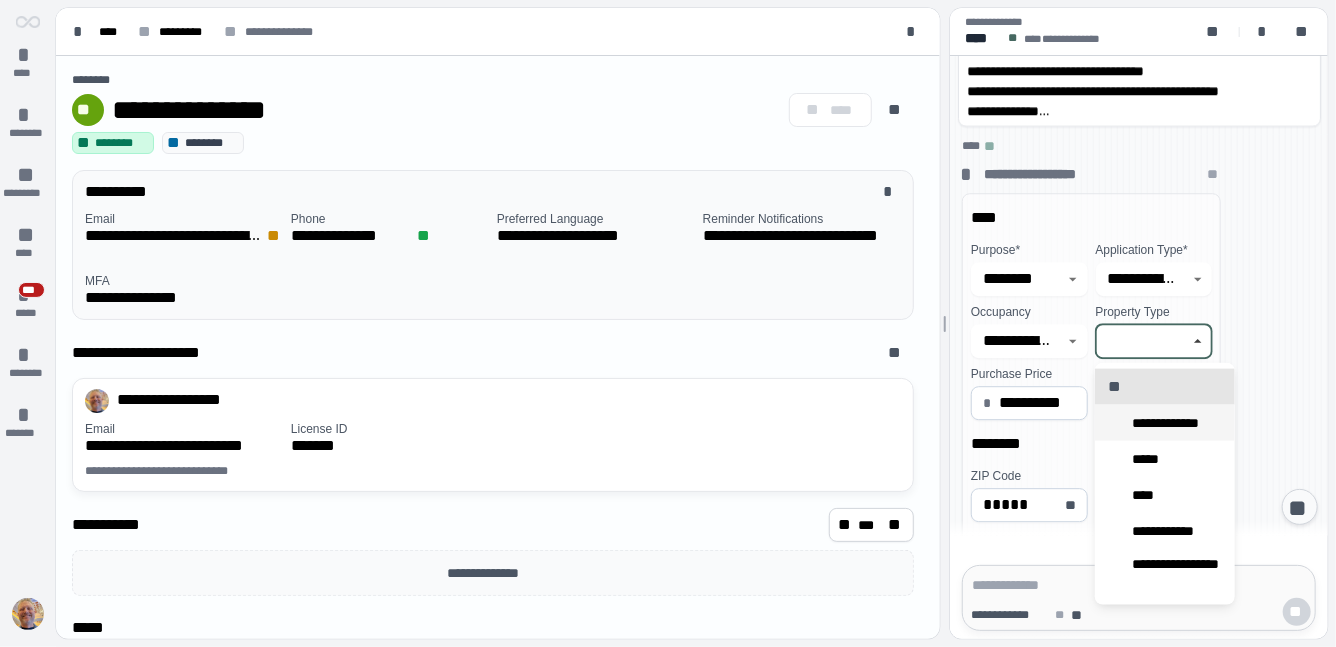 type on "**********" 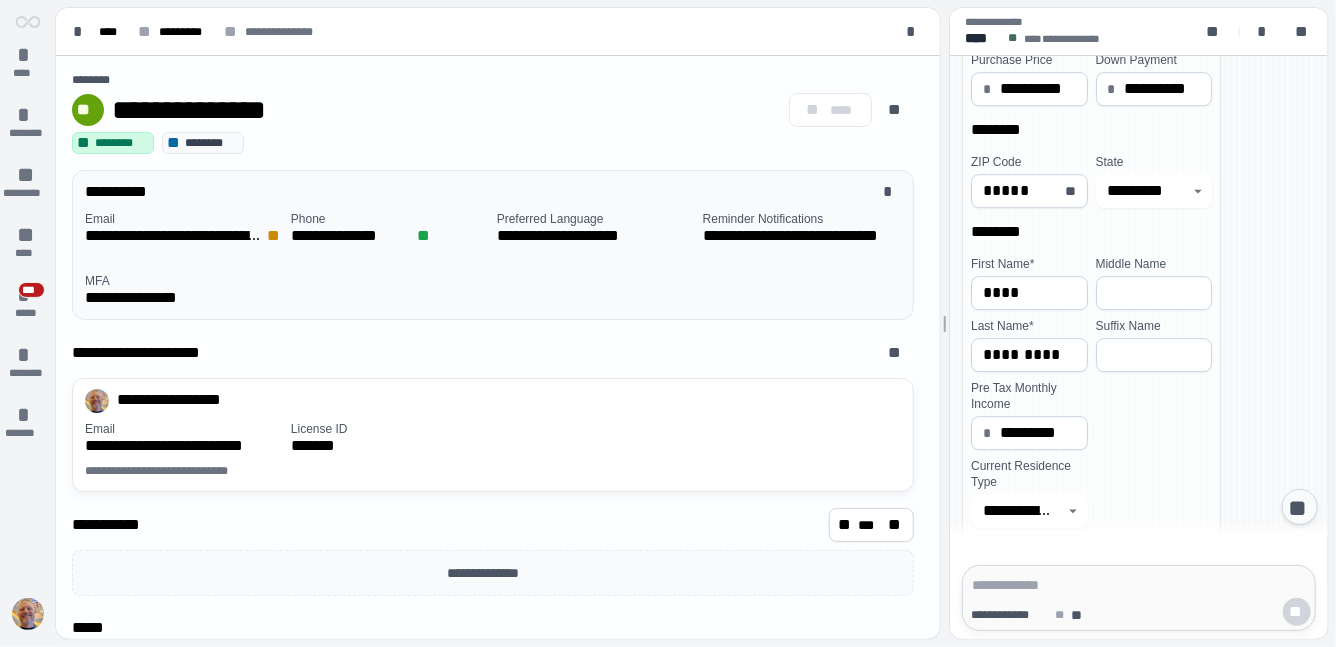 scroll, scrollTop: 0, scrollLeft: 0, axis: both 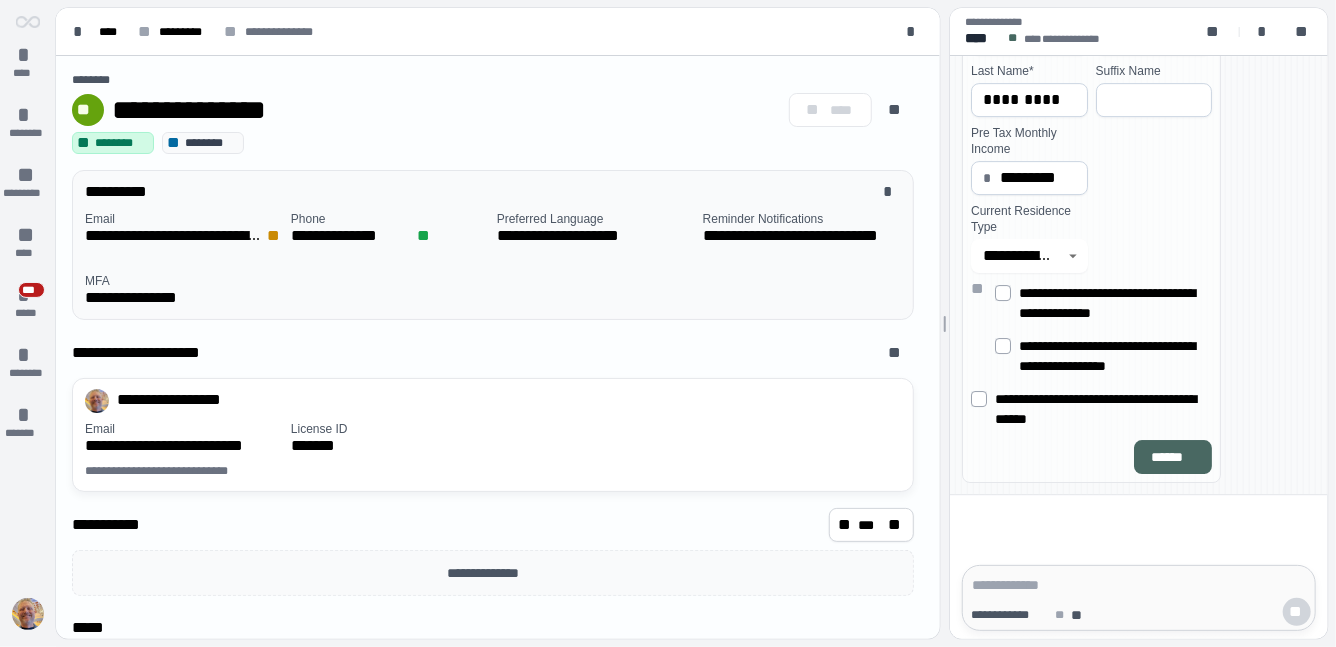 click on "******" at bounding box center (1173, 457) 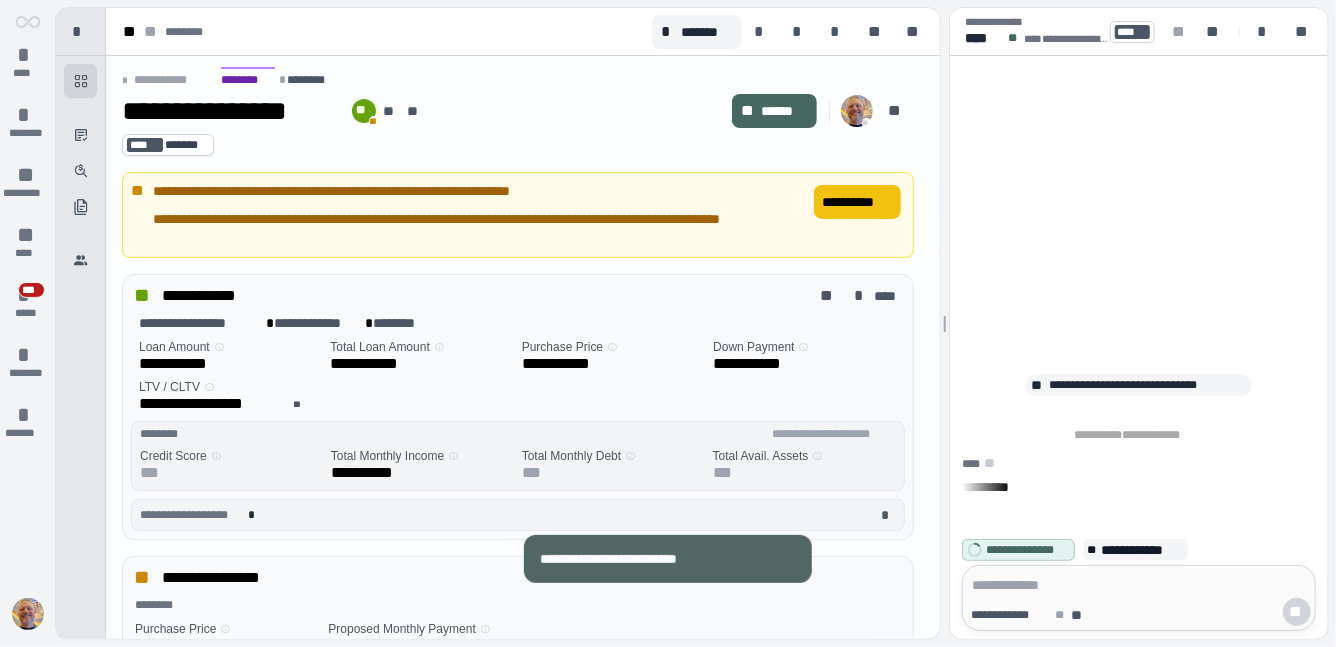 click on "**********" at bounding box center [857, 202] 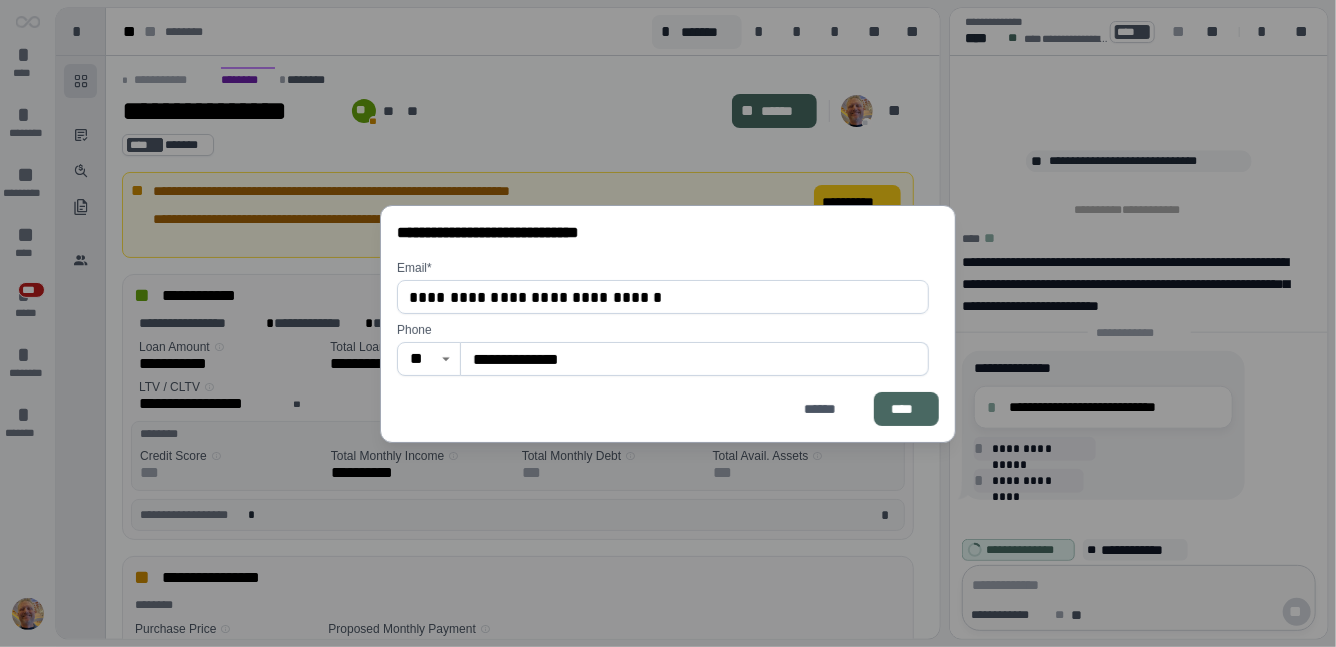 click on "****" at bounding box center (906, 409) 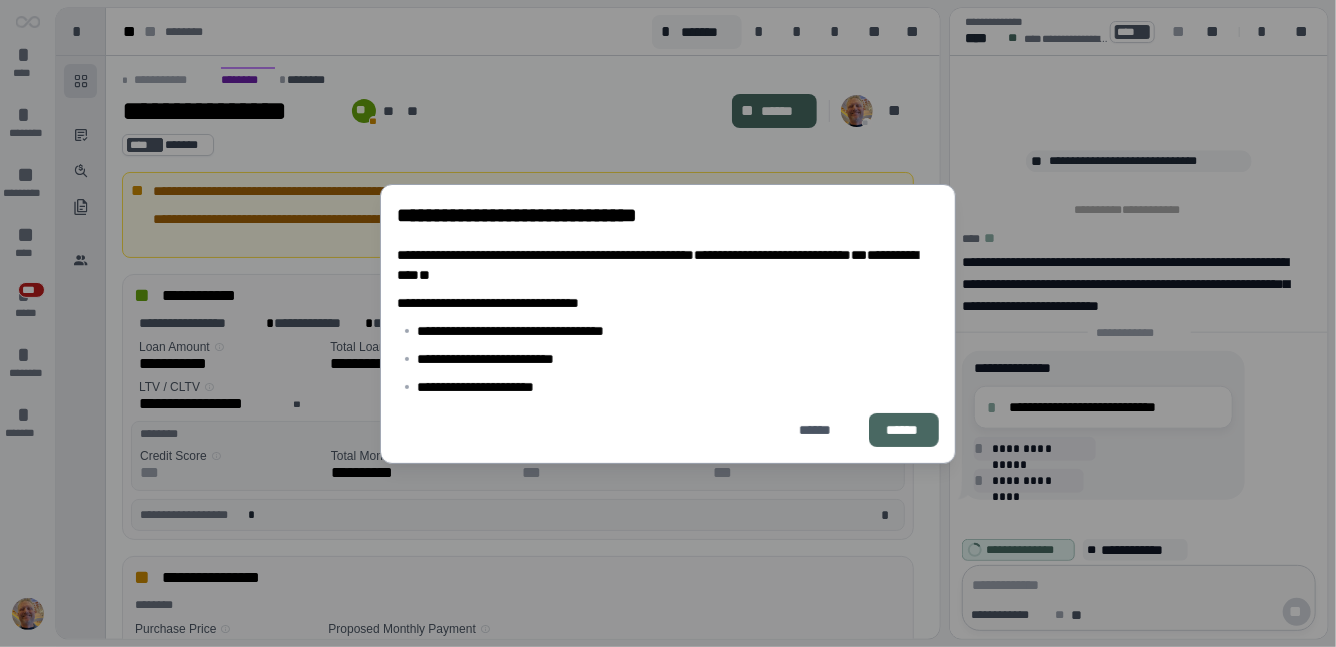 click on "******" at bounding box center [904, 429] 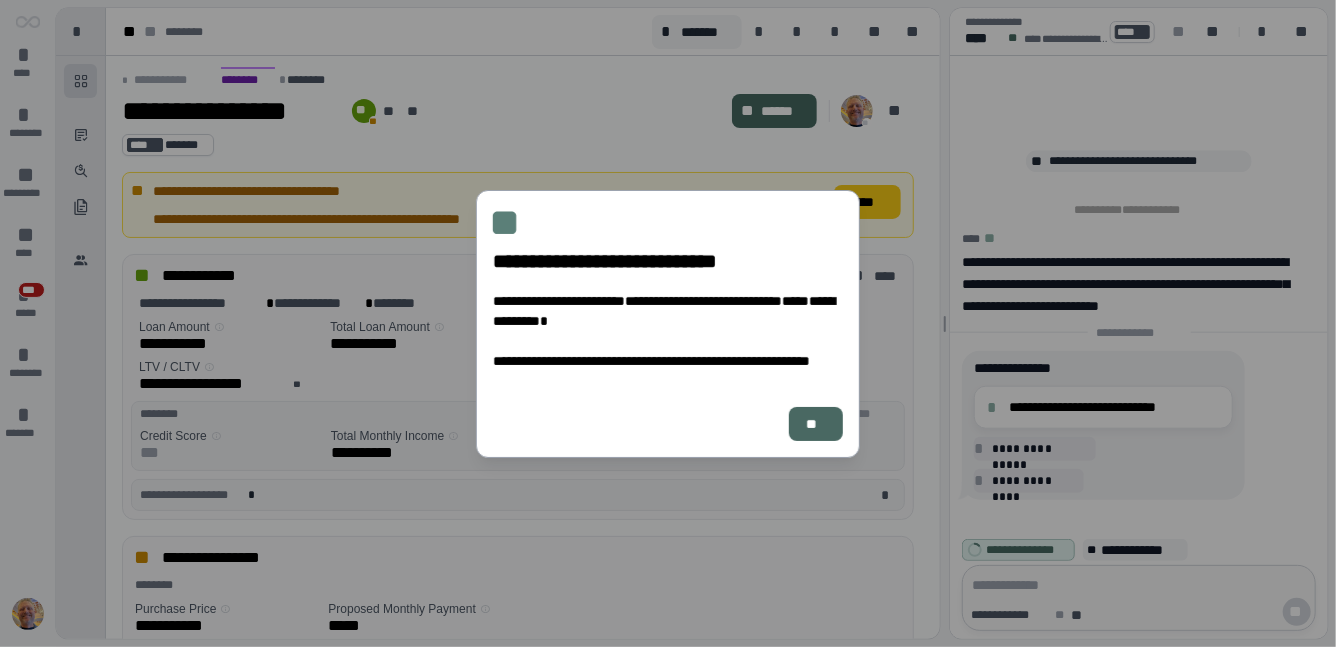 click on "**" at bounding box center (816, 423) 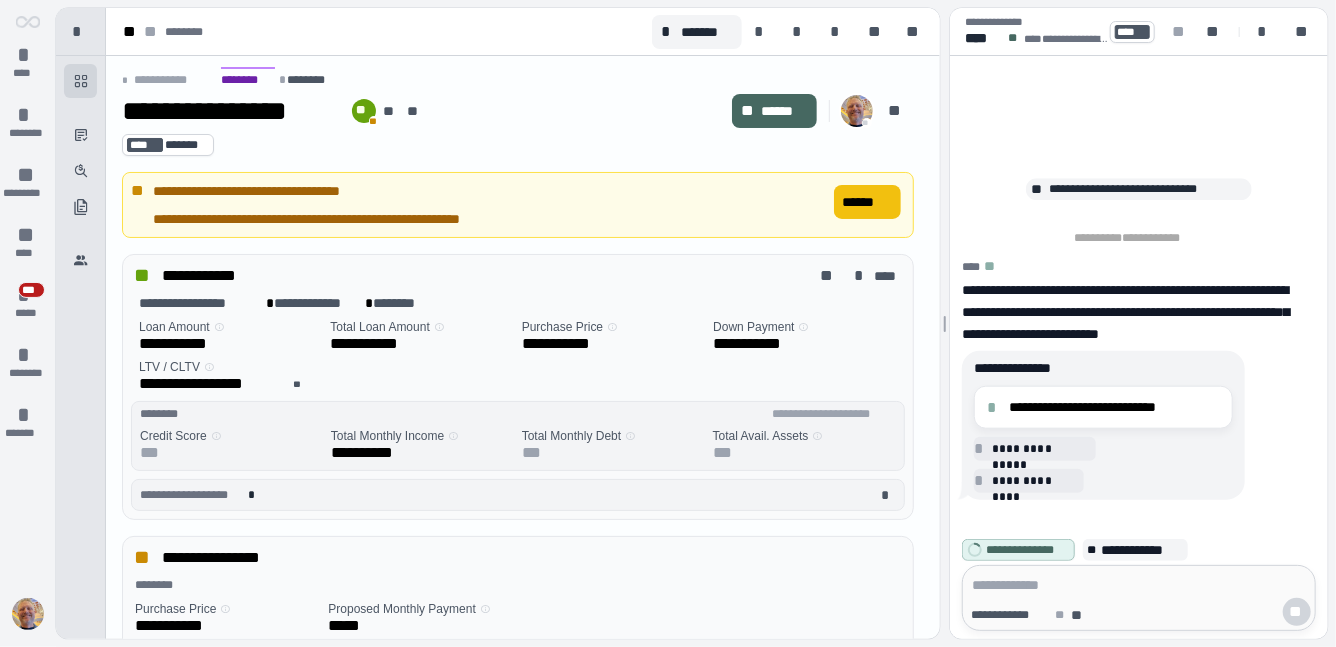 click on "******" at bounding box center [867, 202] 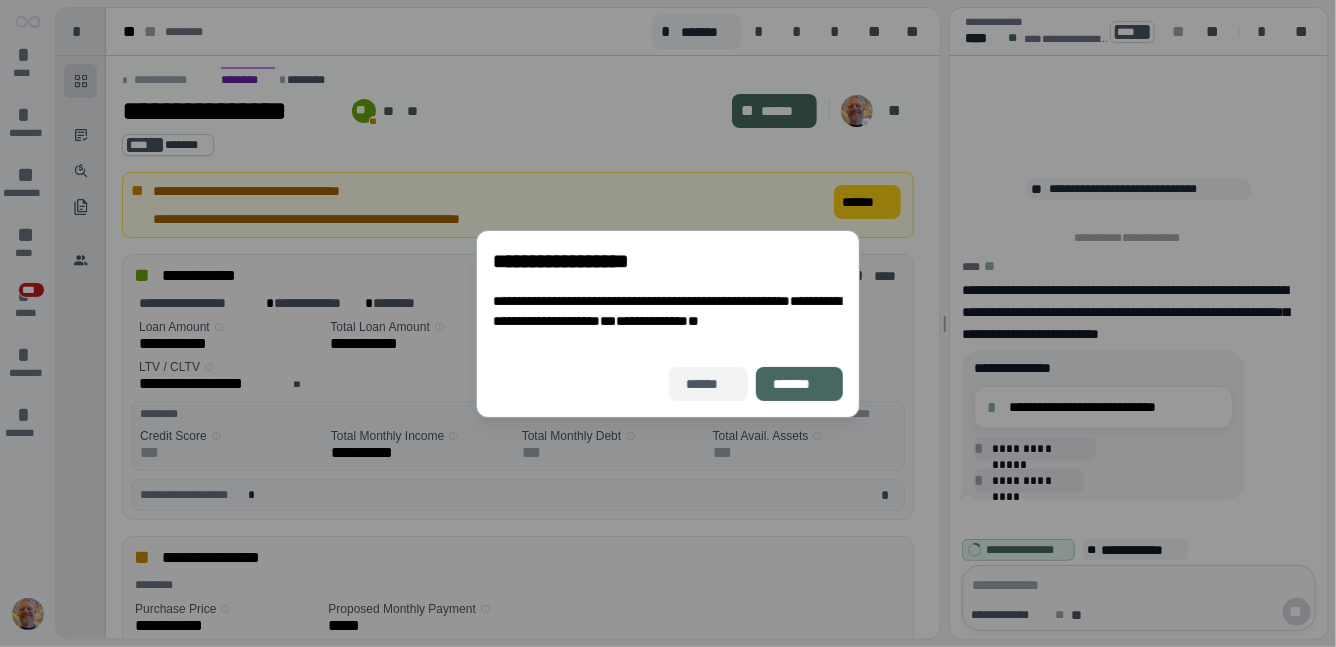 click on "******" at bounding box center [708, 383] 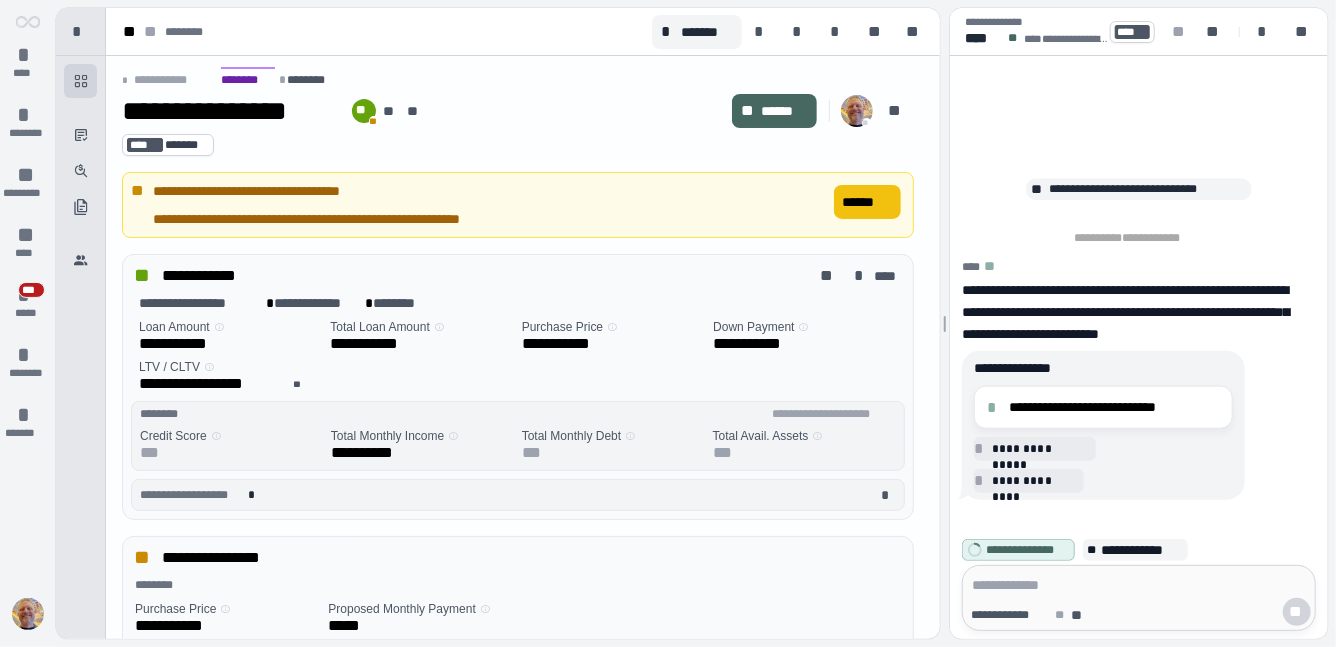 click on "******" at bounding box center (867, 202) 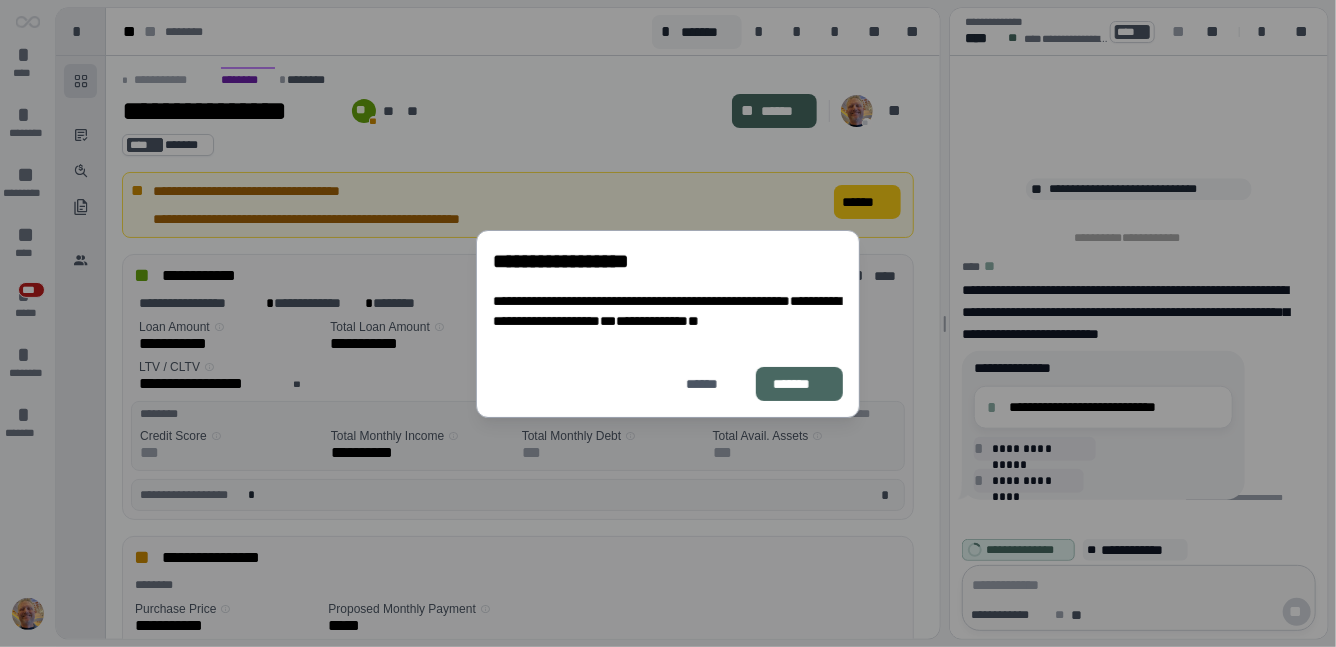 click on "*******" at bounding box center (799, 383) 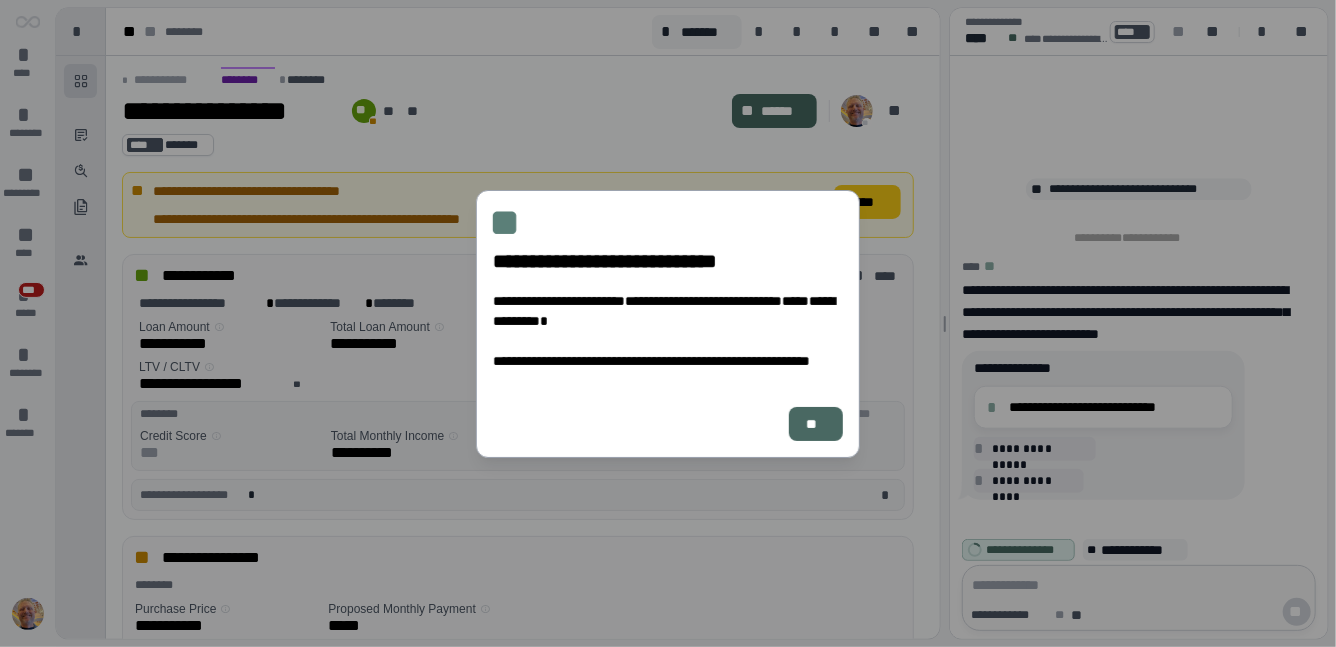 click on "**" at bounding box center [816, 423] 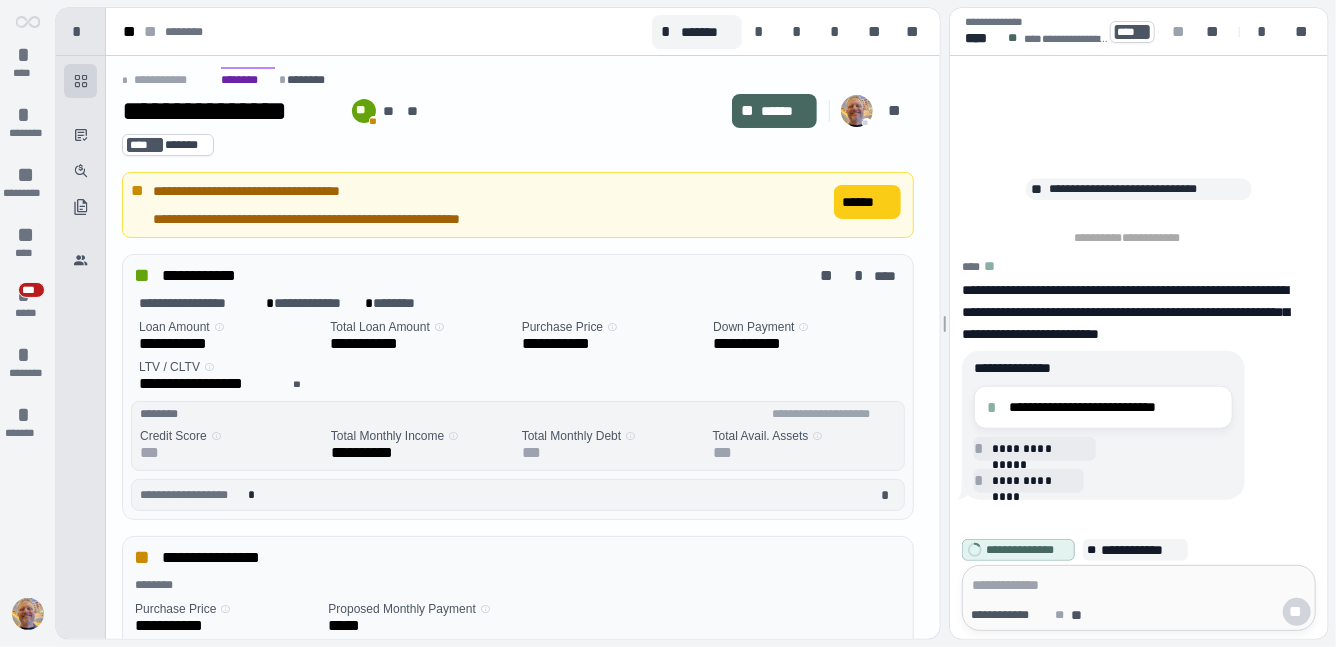 click on "**********" at bounding box center [494, 191] 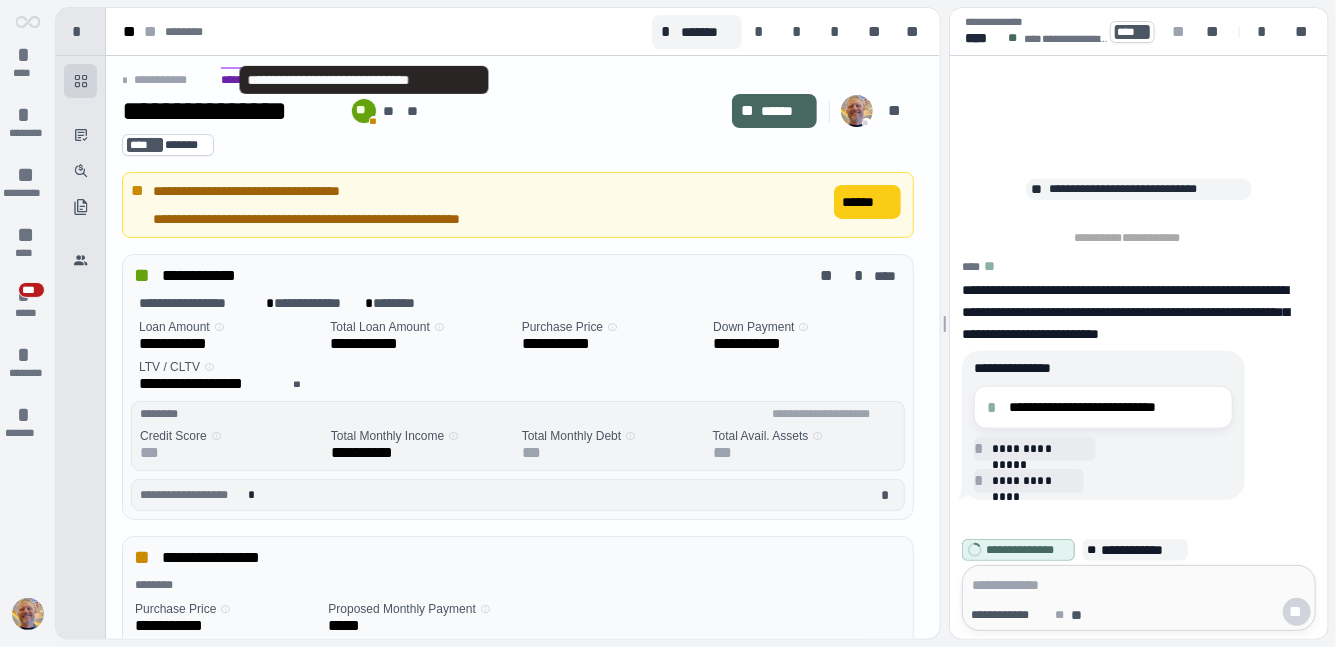 click on "**" at bounding box center [364, 111] 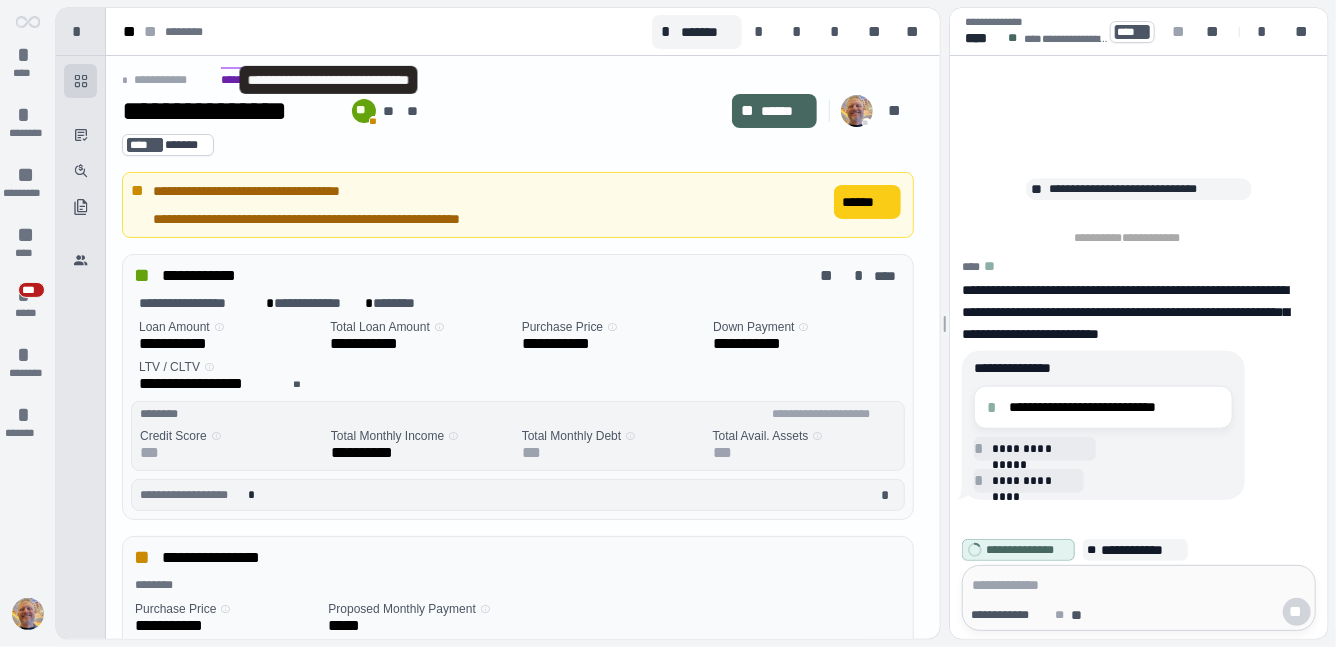 click on "[FIRST] [LAST]" at bounding box center (518, 80) 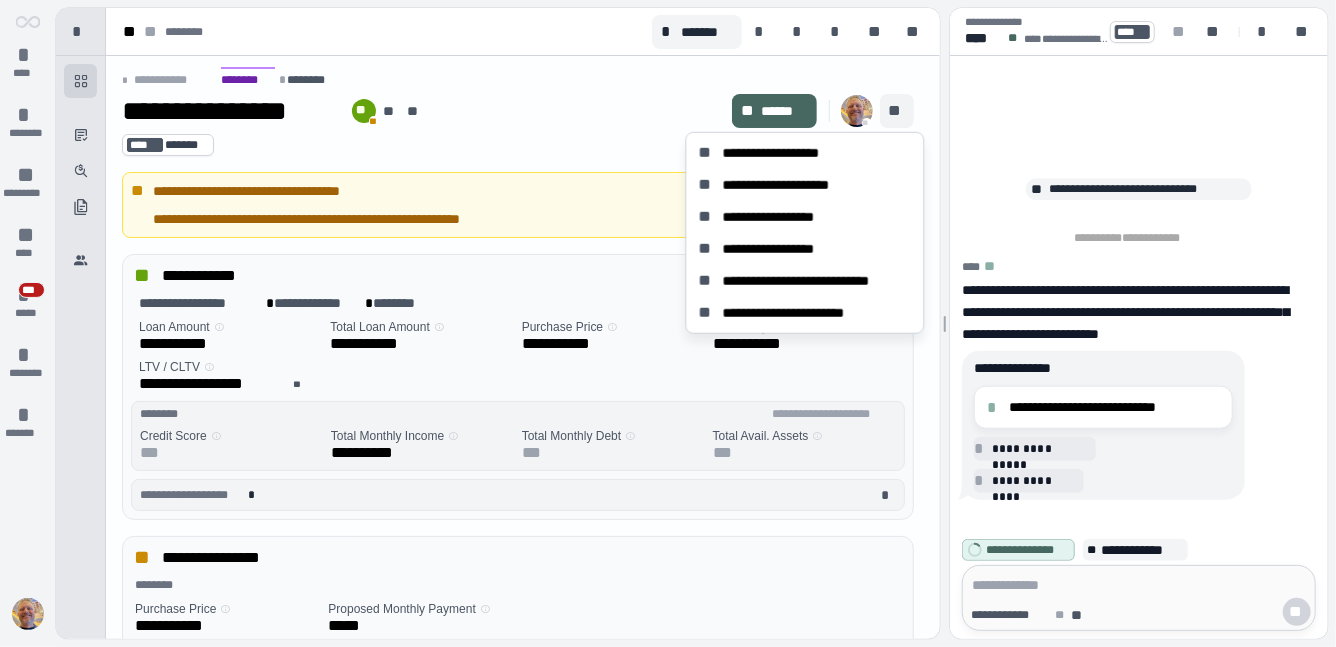 click on "**" at bounding box center [897, 111] 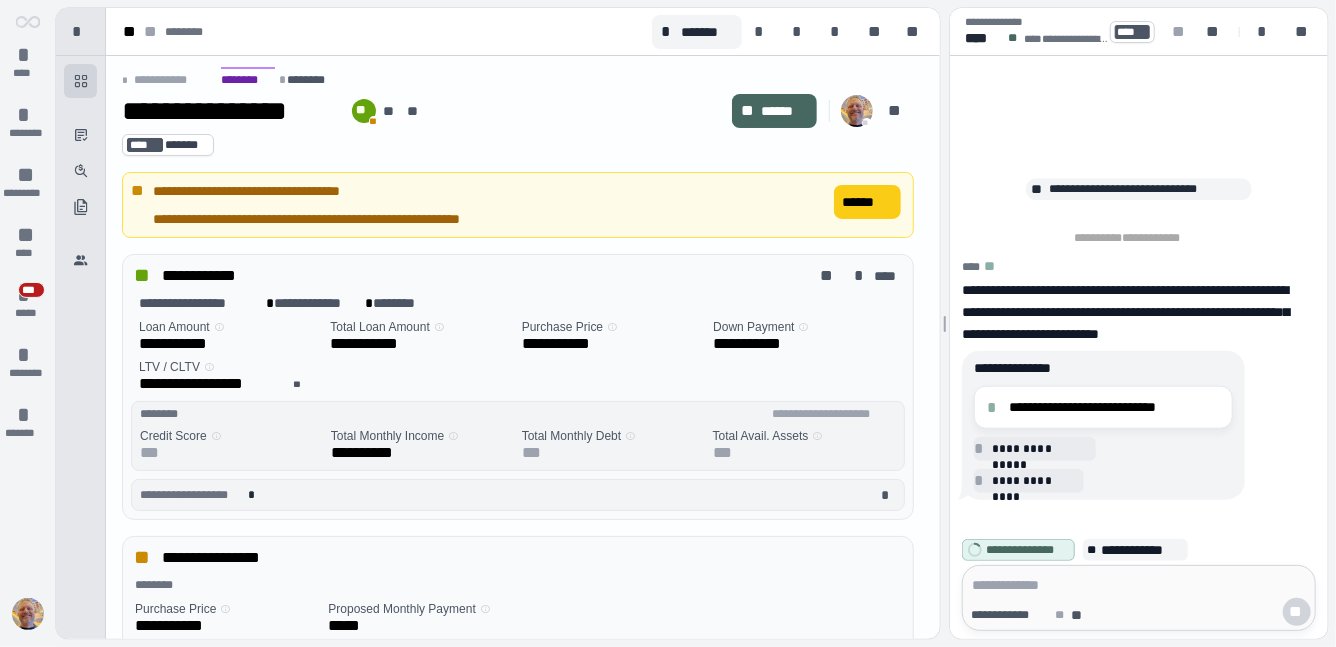 click on "**********" at bounding box center (423, 111) 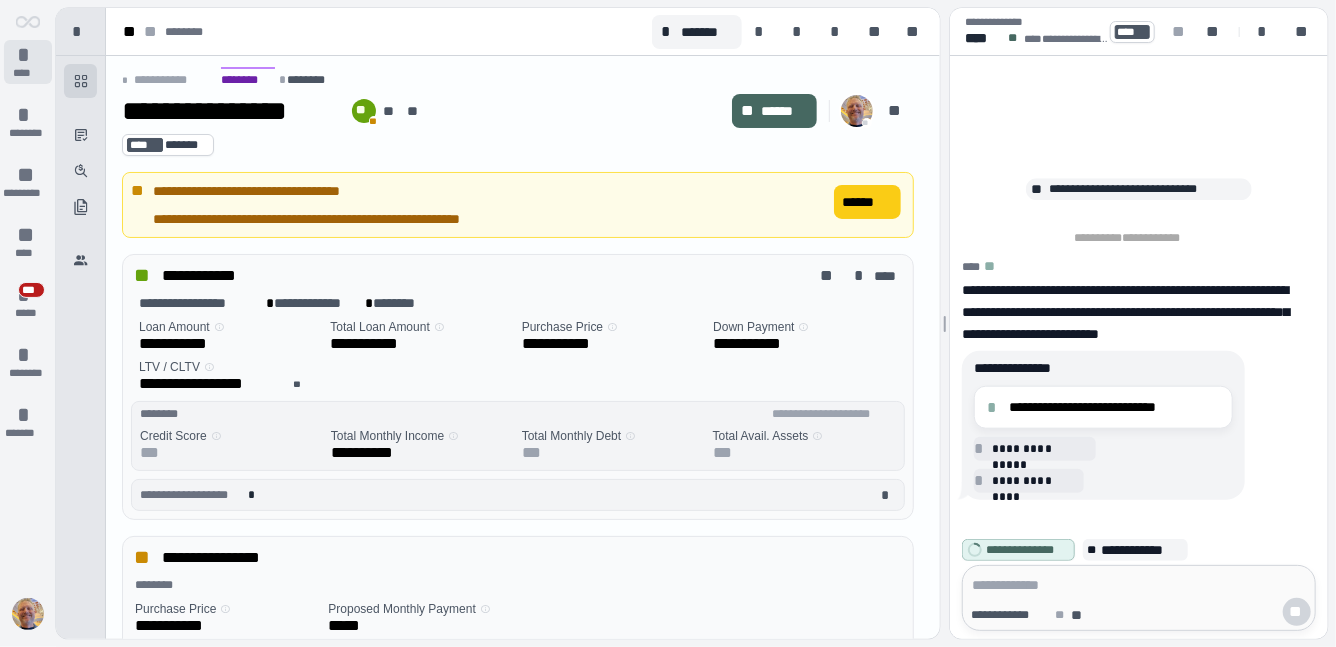 click on "*" at bounding box center [28, 55] 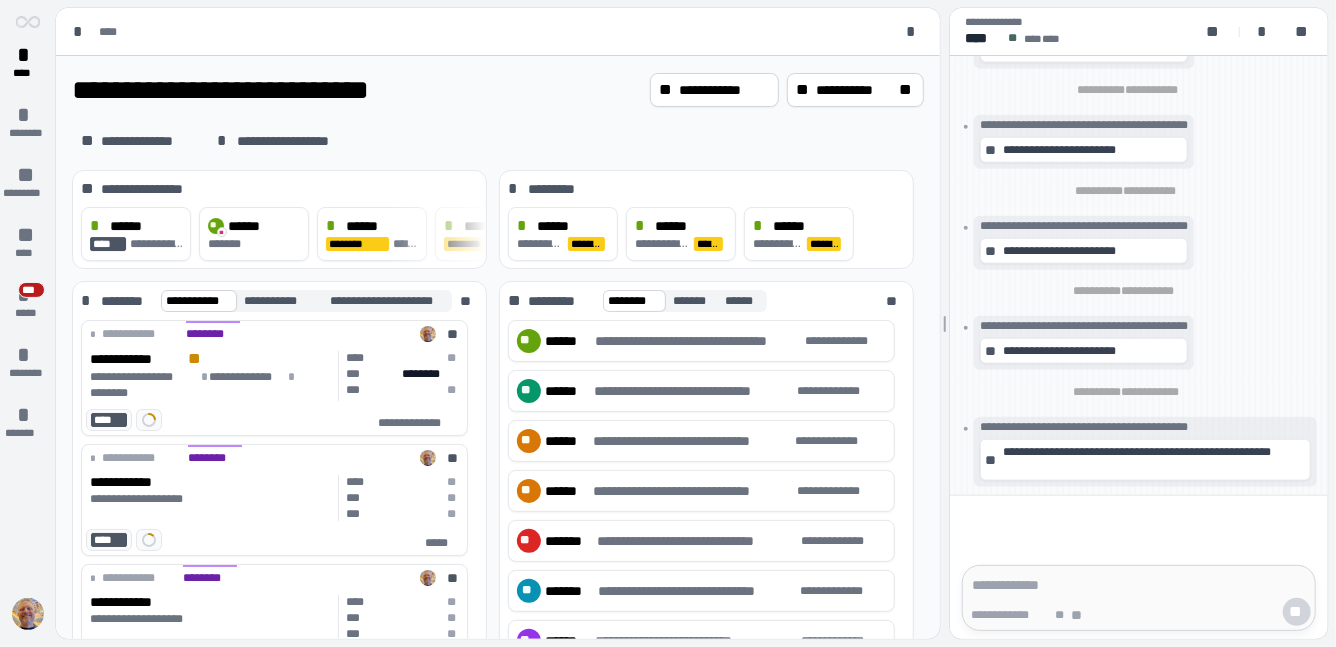click on "**********" at bounding box center [357, 90] 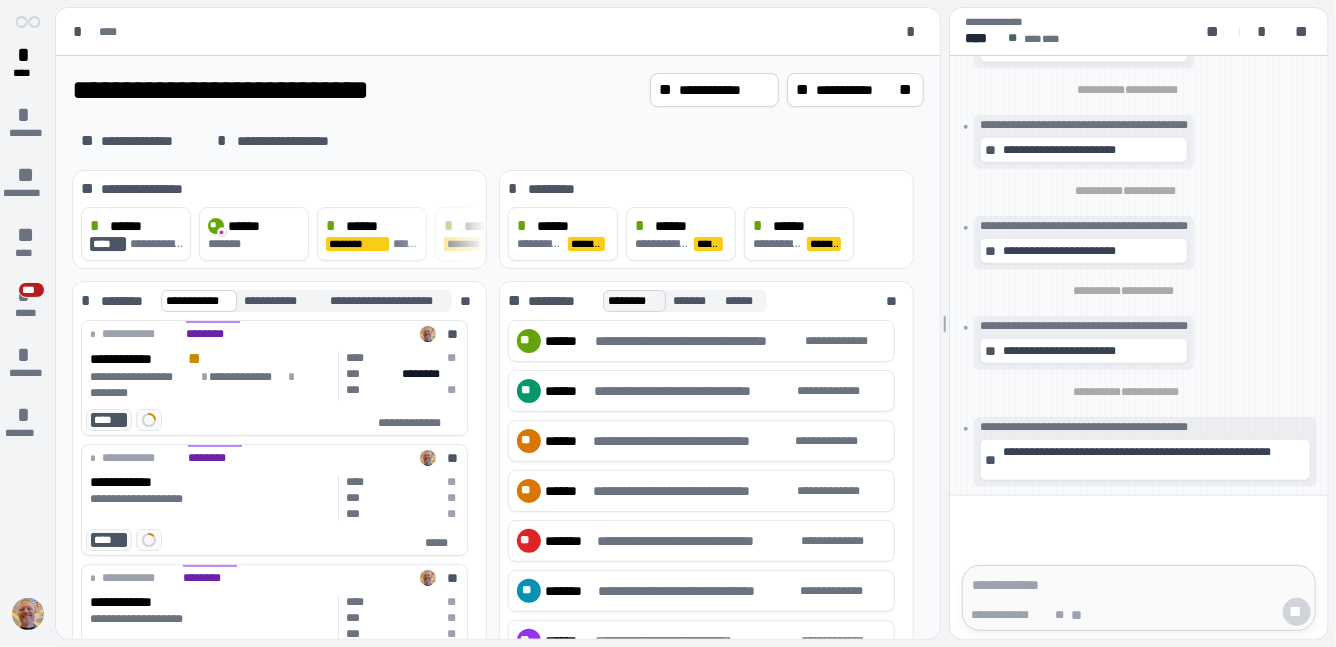 click on "********" at bounding box center [634, 301] 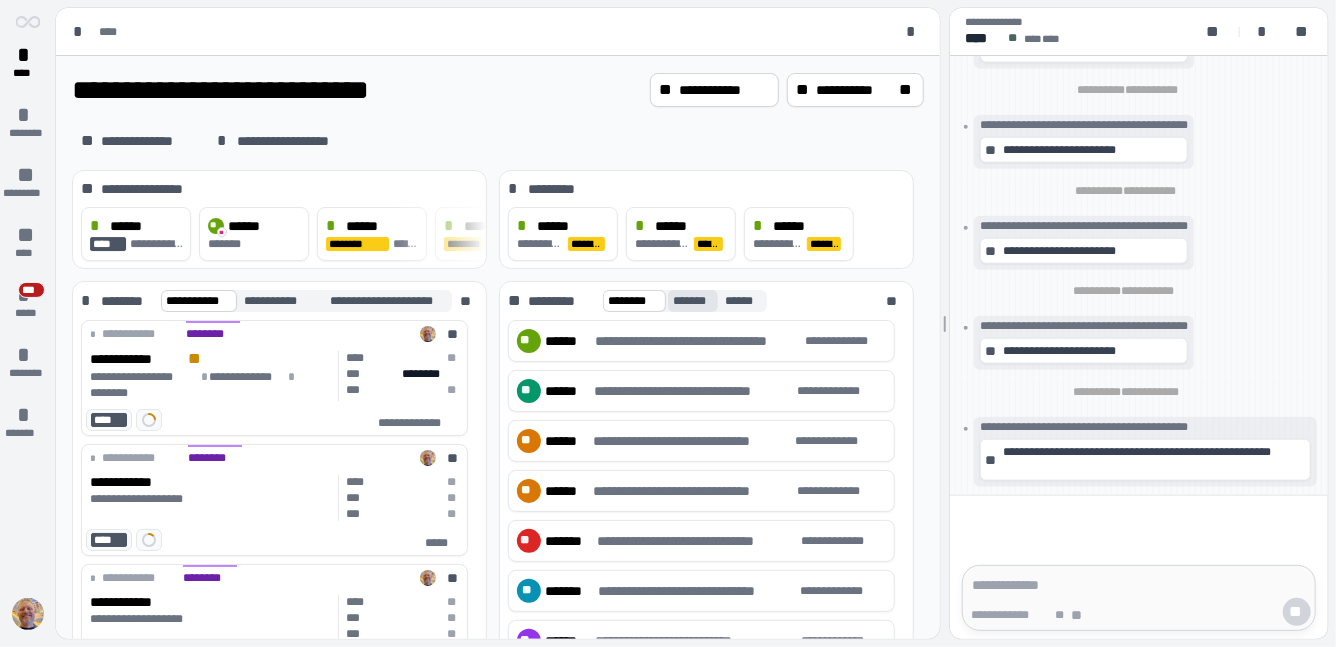 click on "*******" at bounding box center (693, 301) 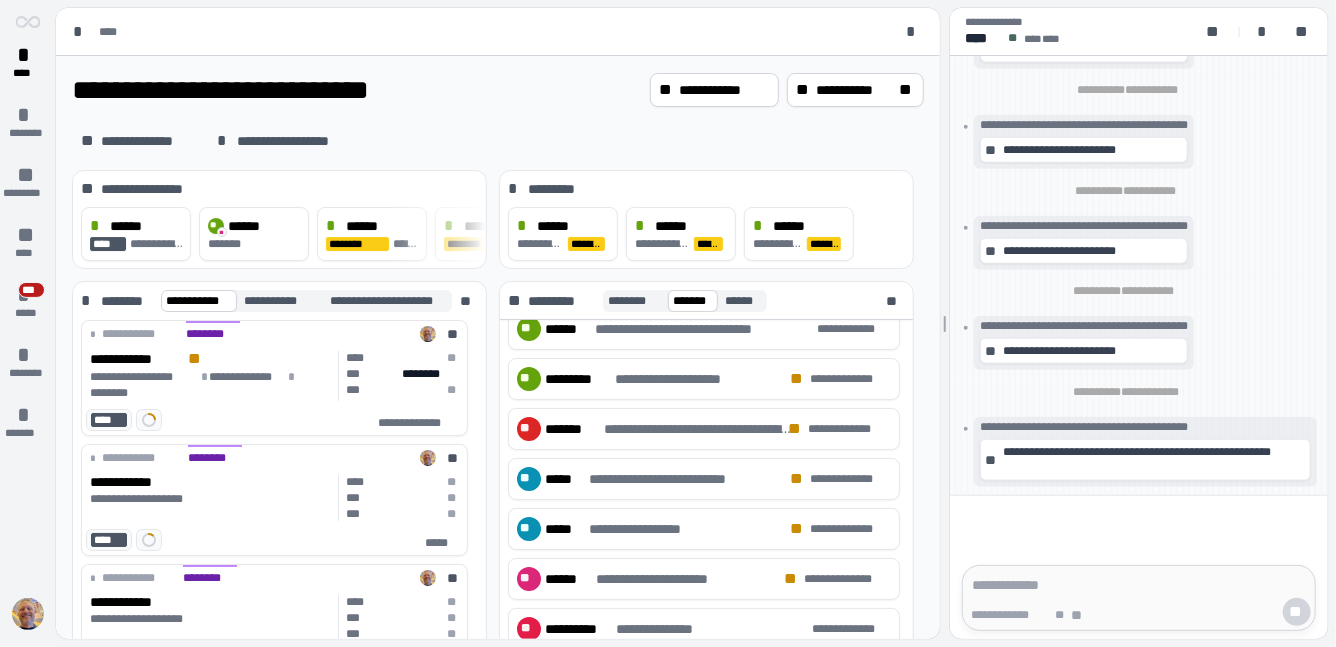 scroll, scrollTop: 0, scrollLeft: 0, axis: both 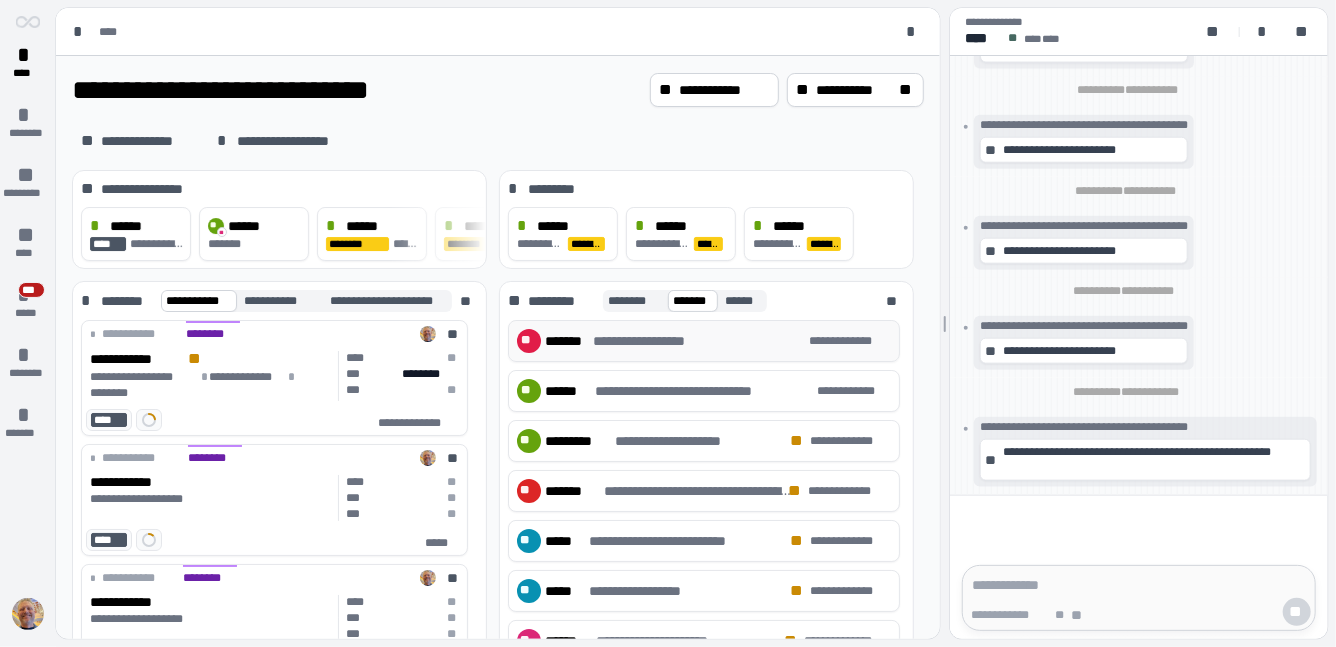 click on "**********" at bounding box center [665, 341] 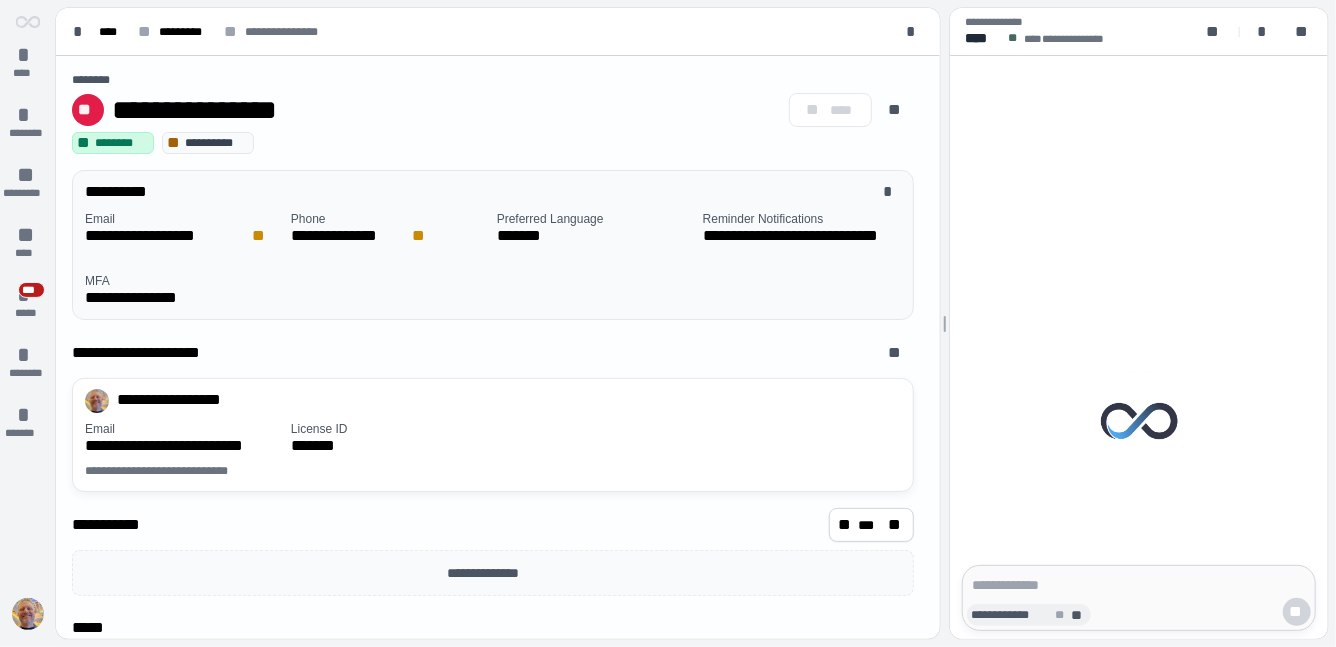 click on "**********" at bounding box center [1013, 615] 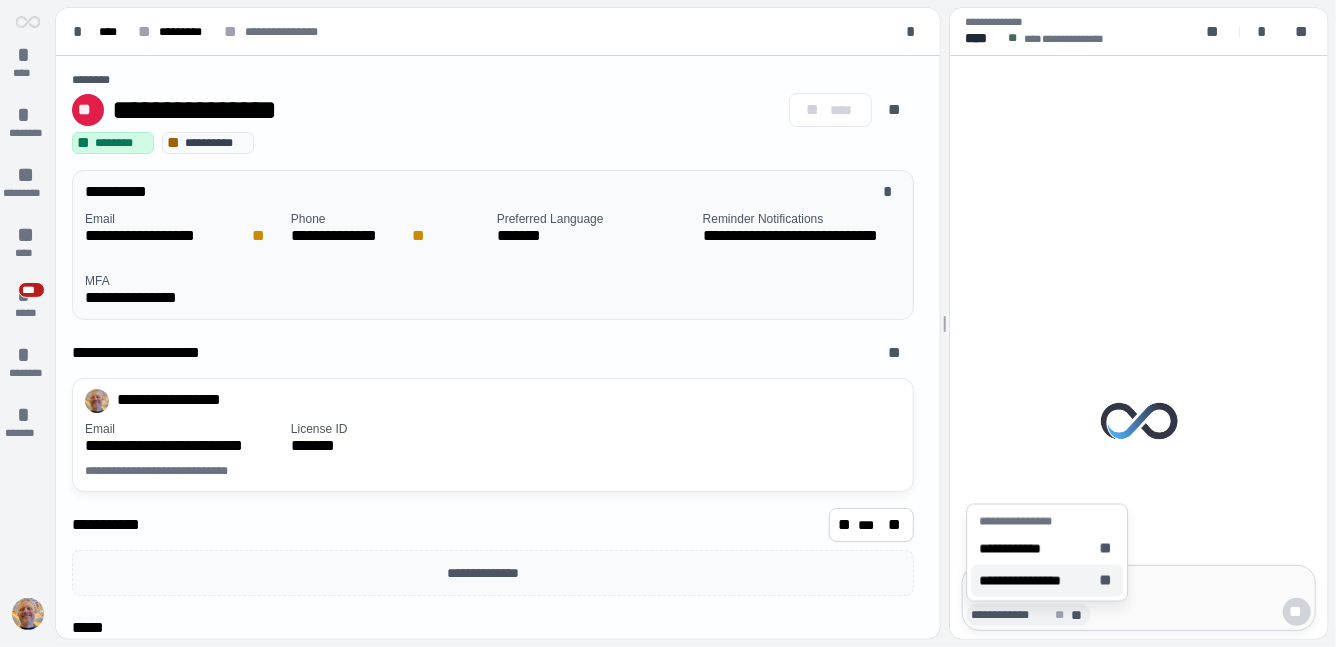 click on "**********" at bounding box center (1035, 581) 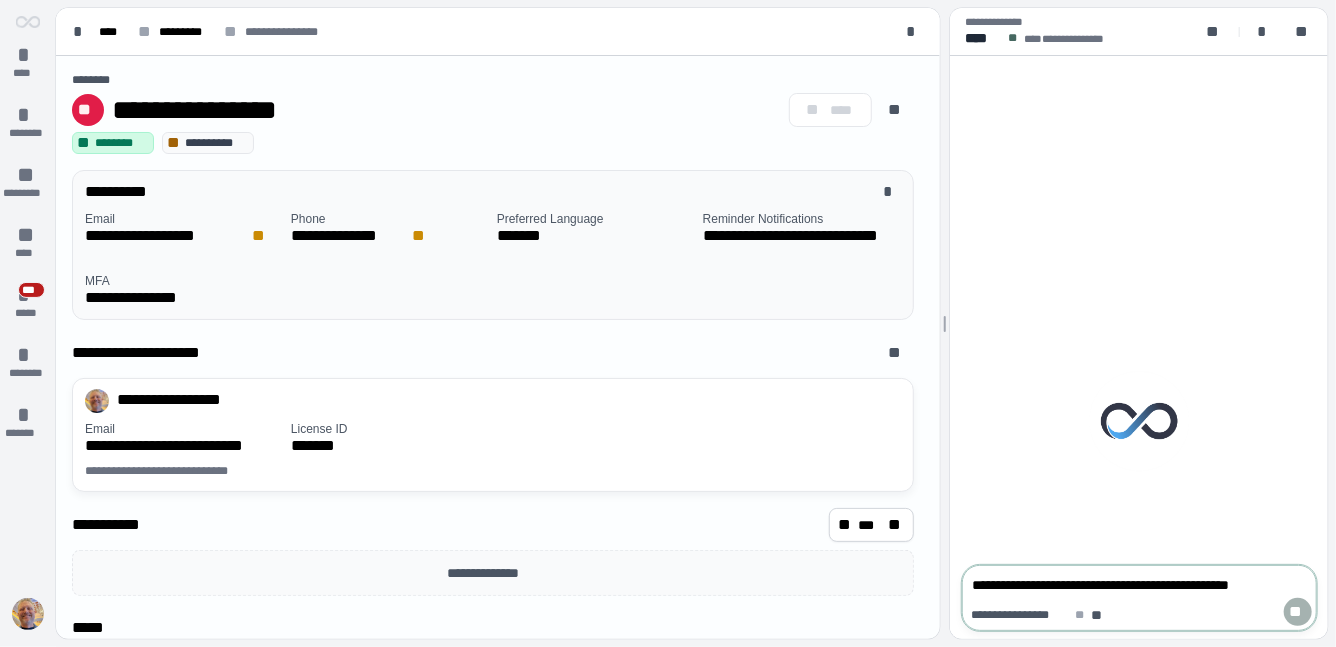 type on "**********" 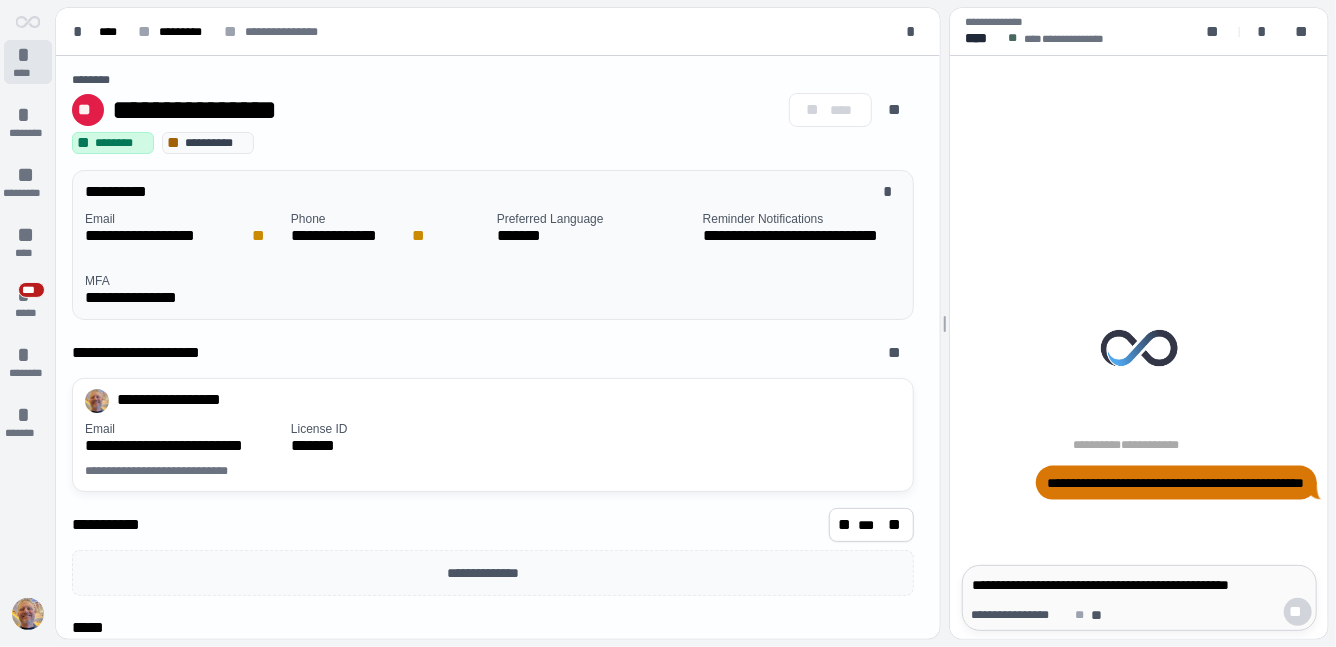 click on "*" at bounding box center (28, 55) 